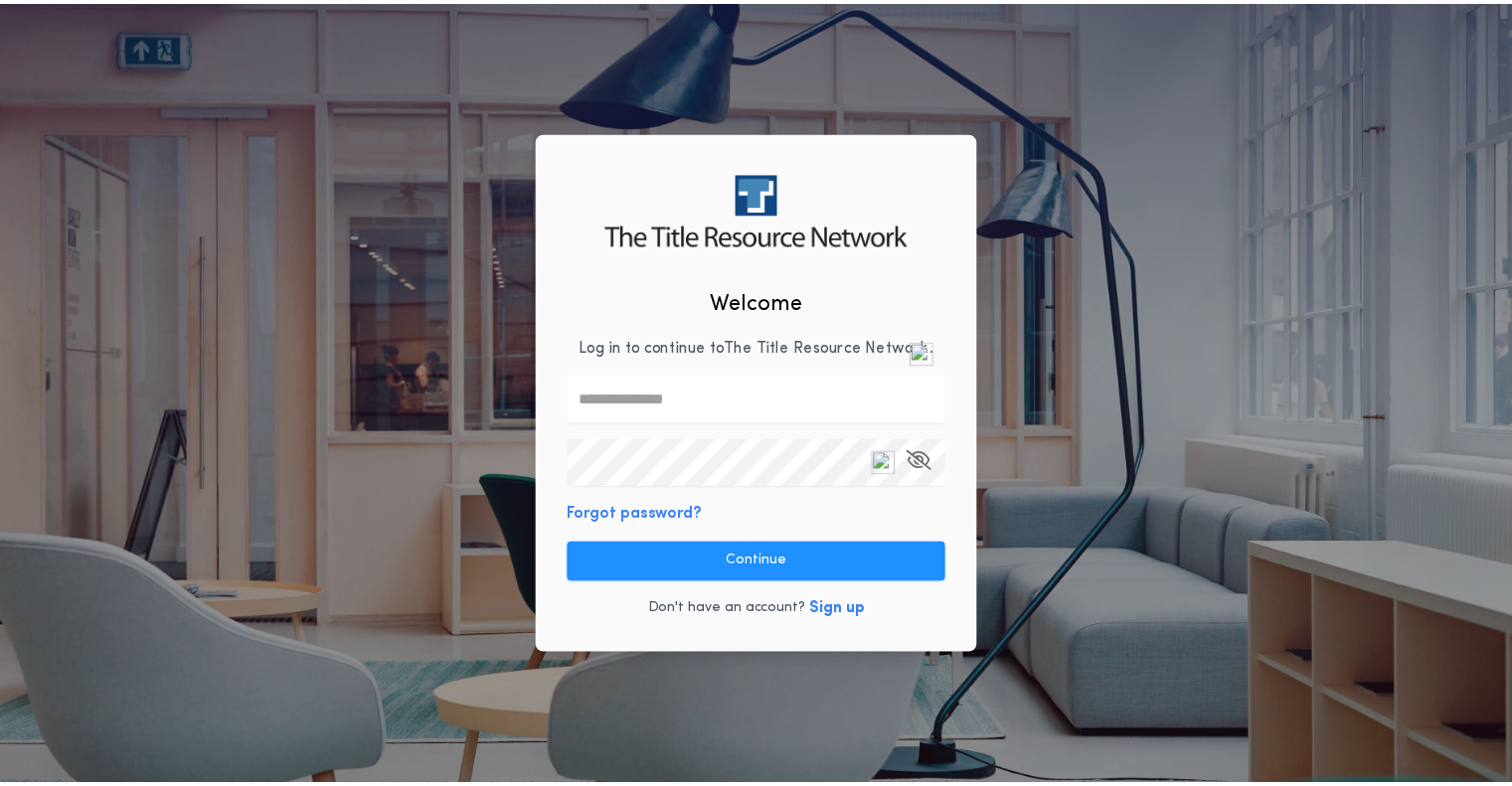 scroll, scrollTop: 0, scrollLeft: 0, axis: both 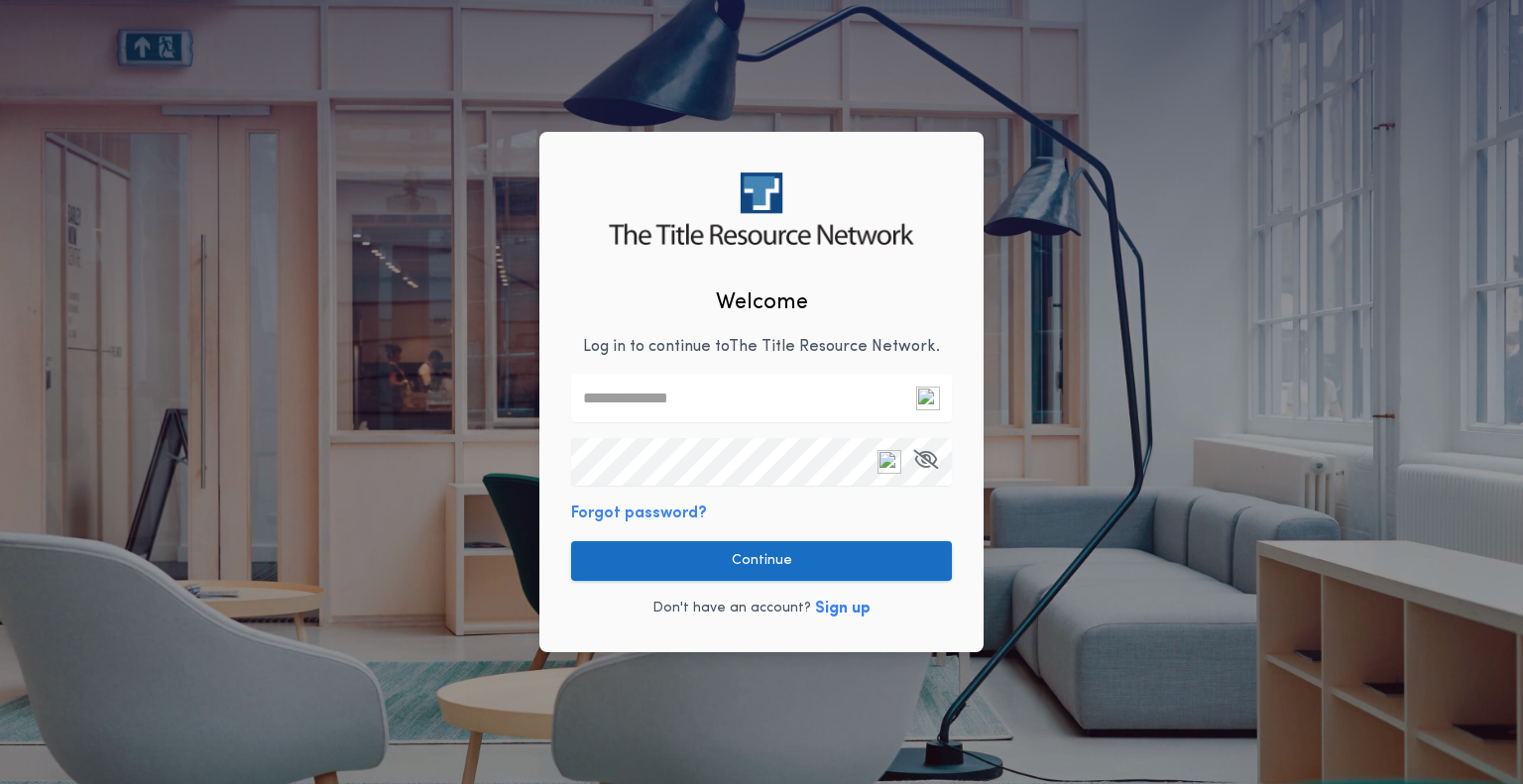 type on "**********" 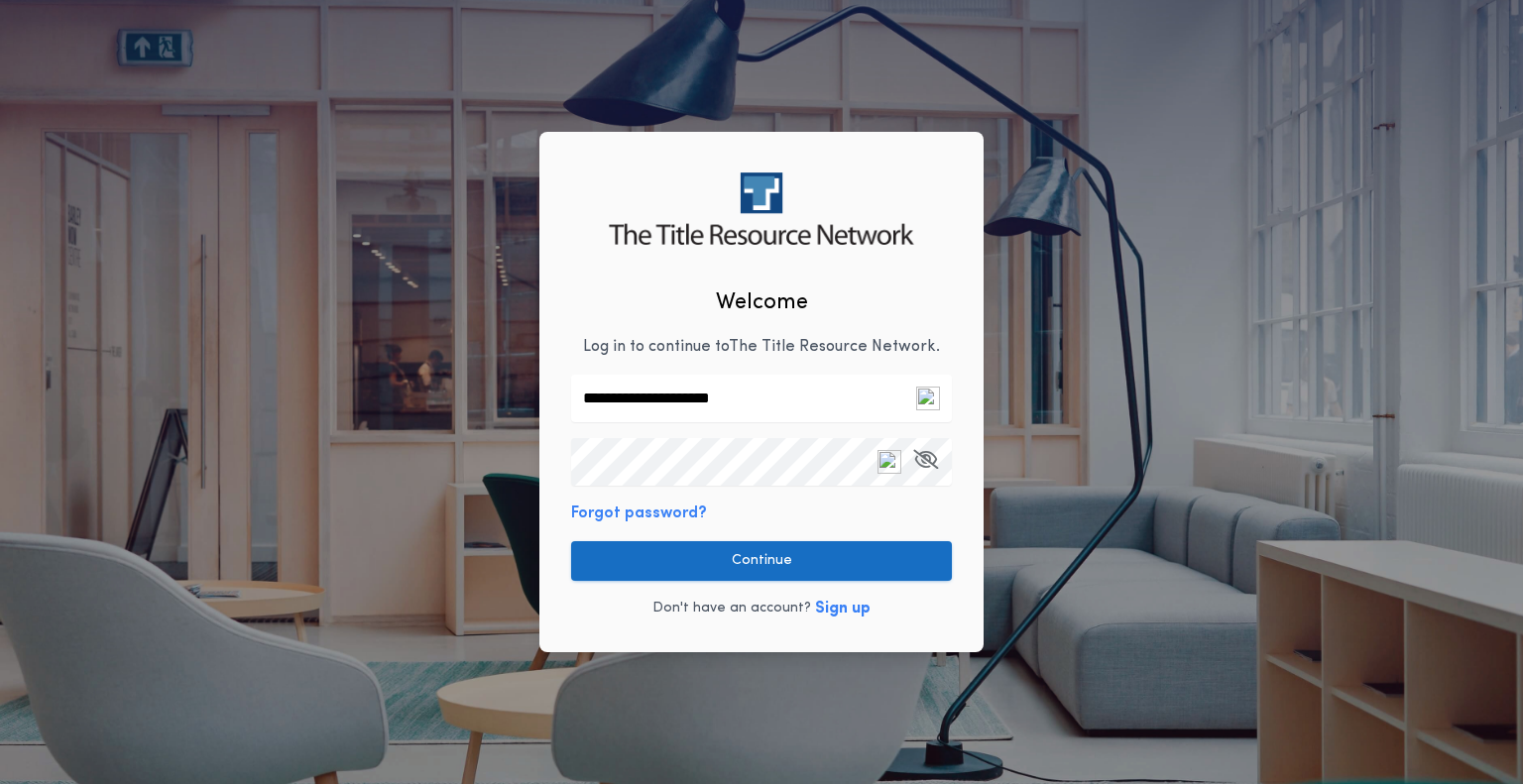 click on "Continue" at bounding box center (762, 561) 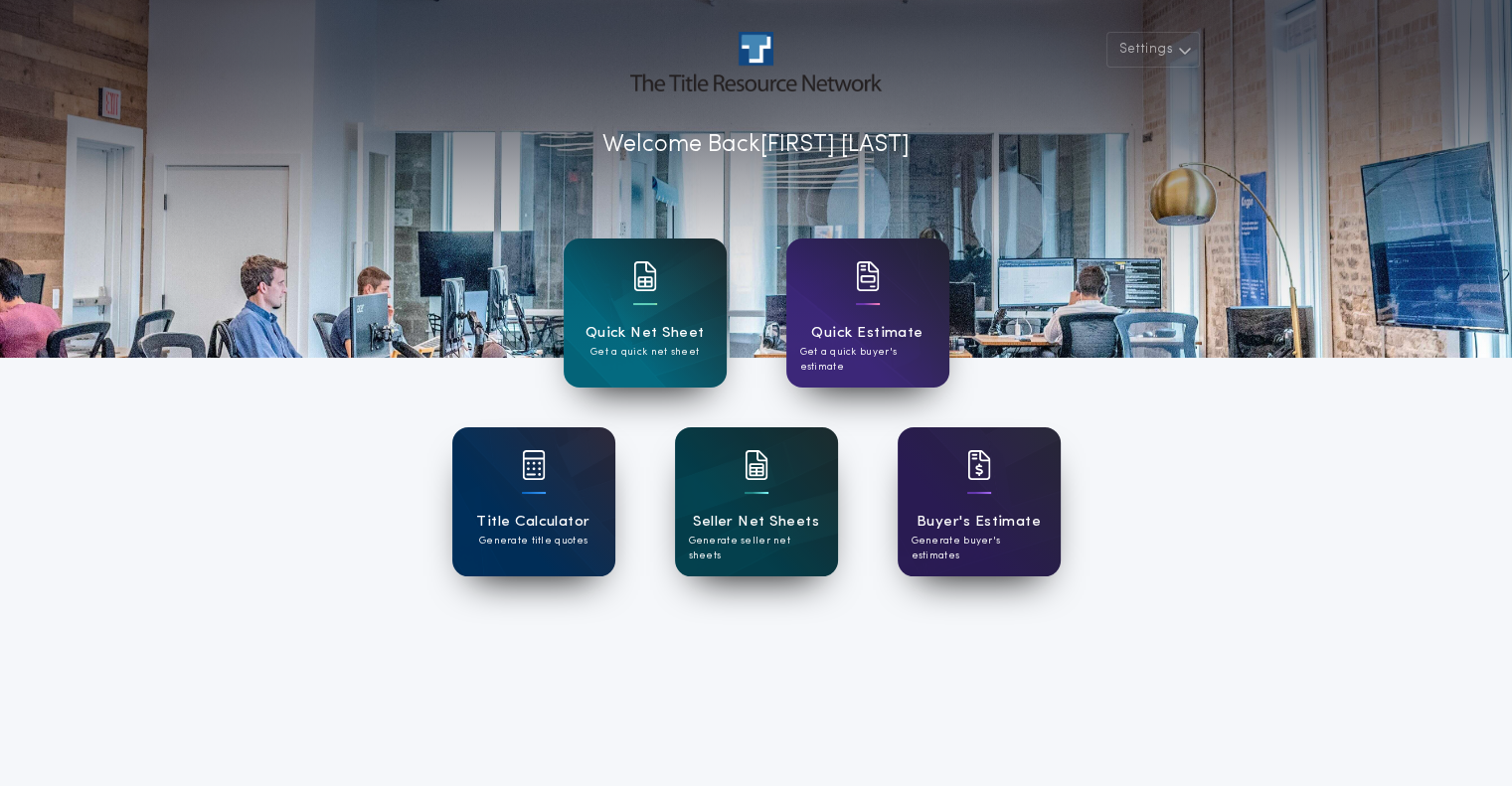 click at bounding box center [756, 478] 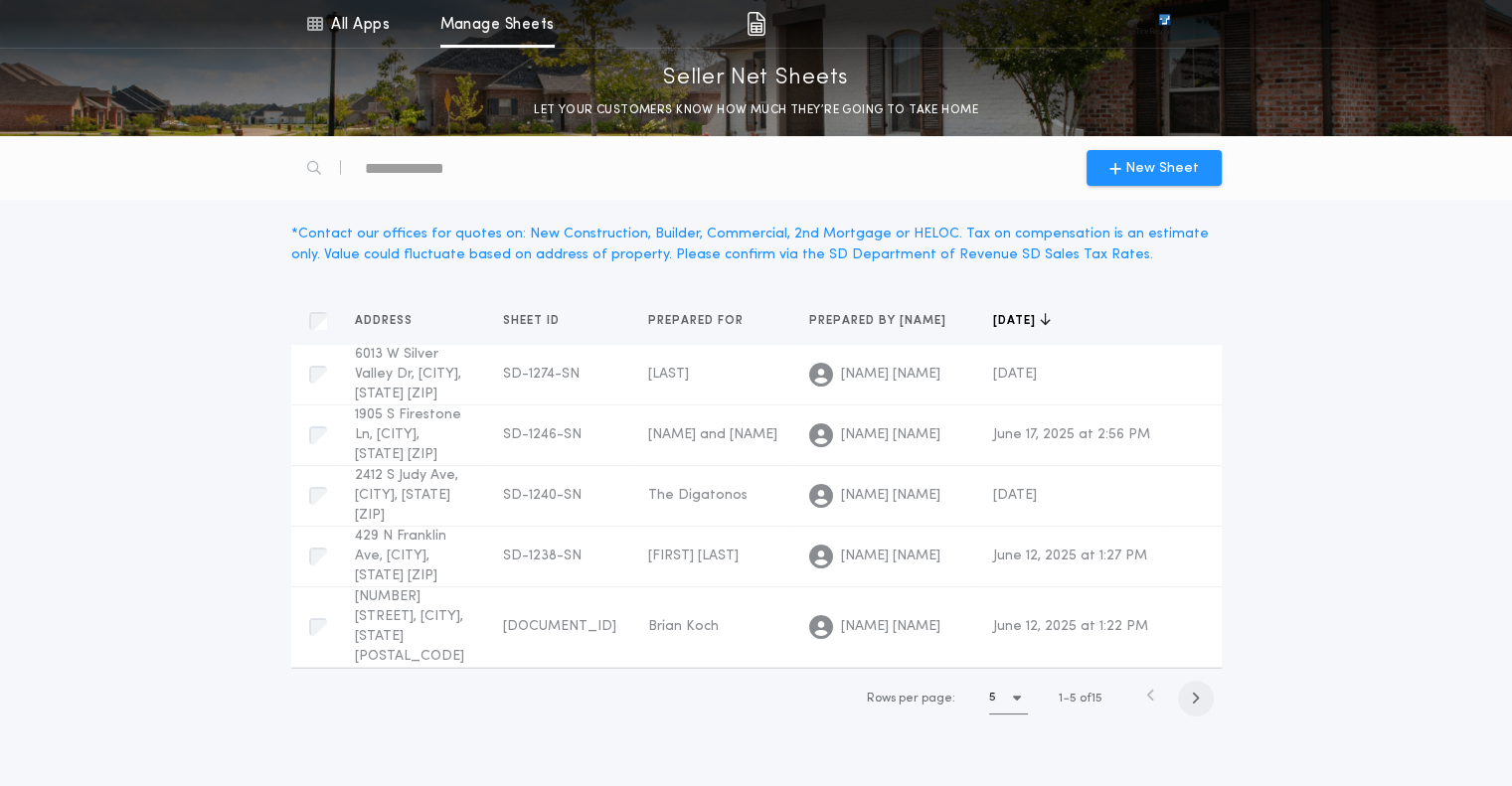 click at bounding box center (1195, 698) 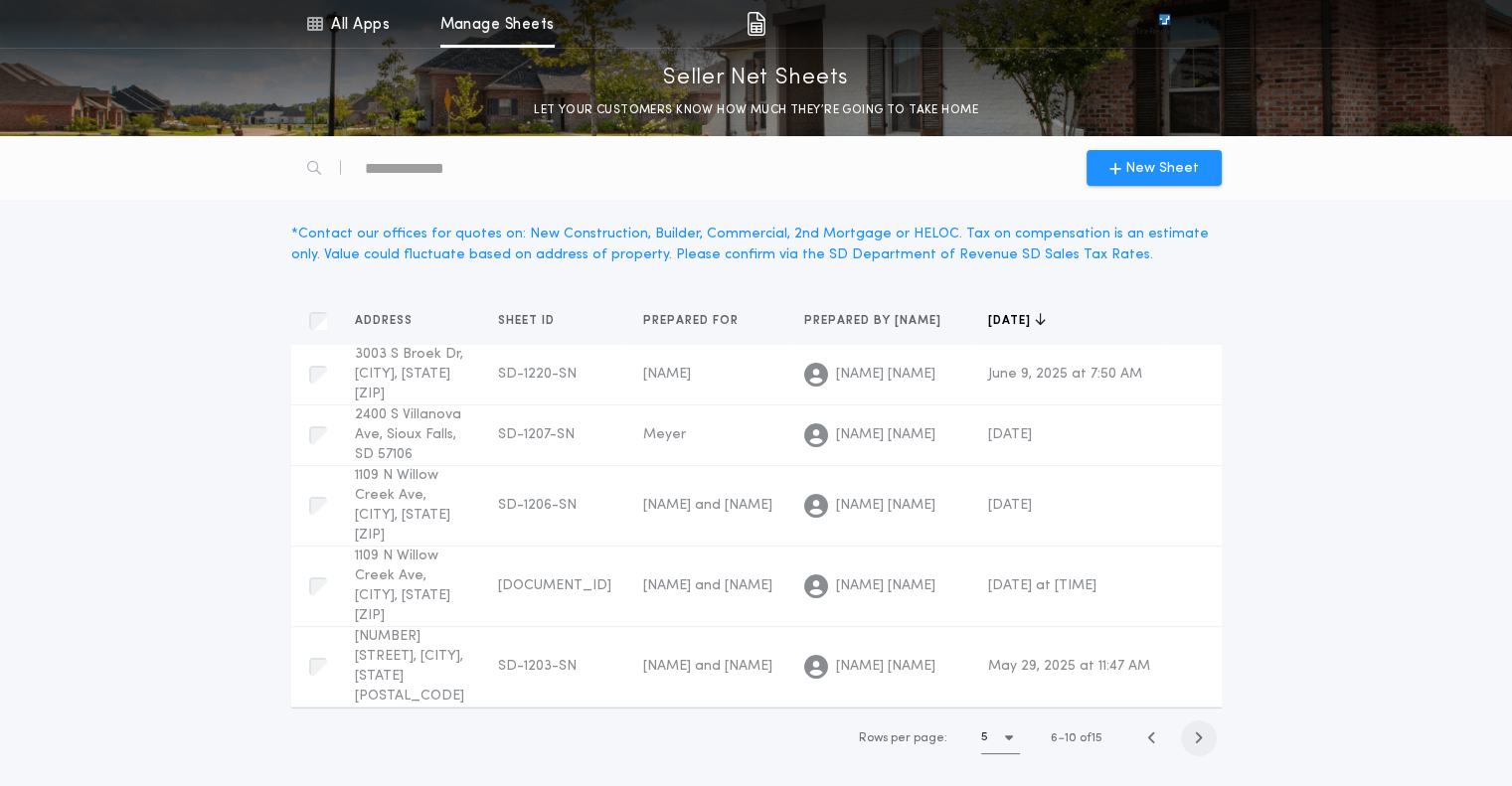 click at bounding box center [1152, 738] 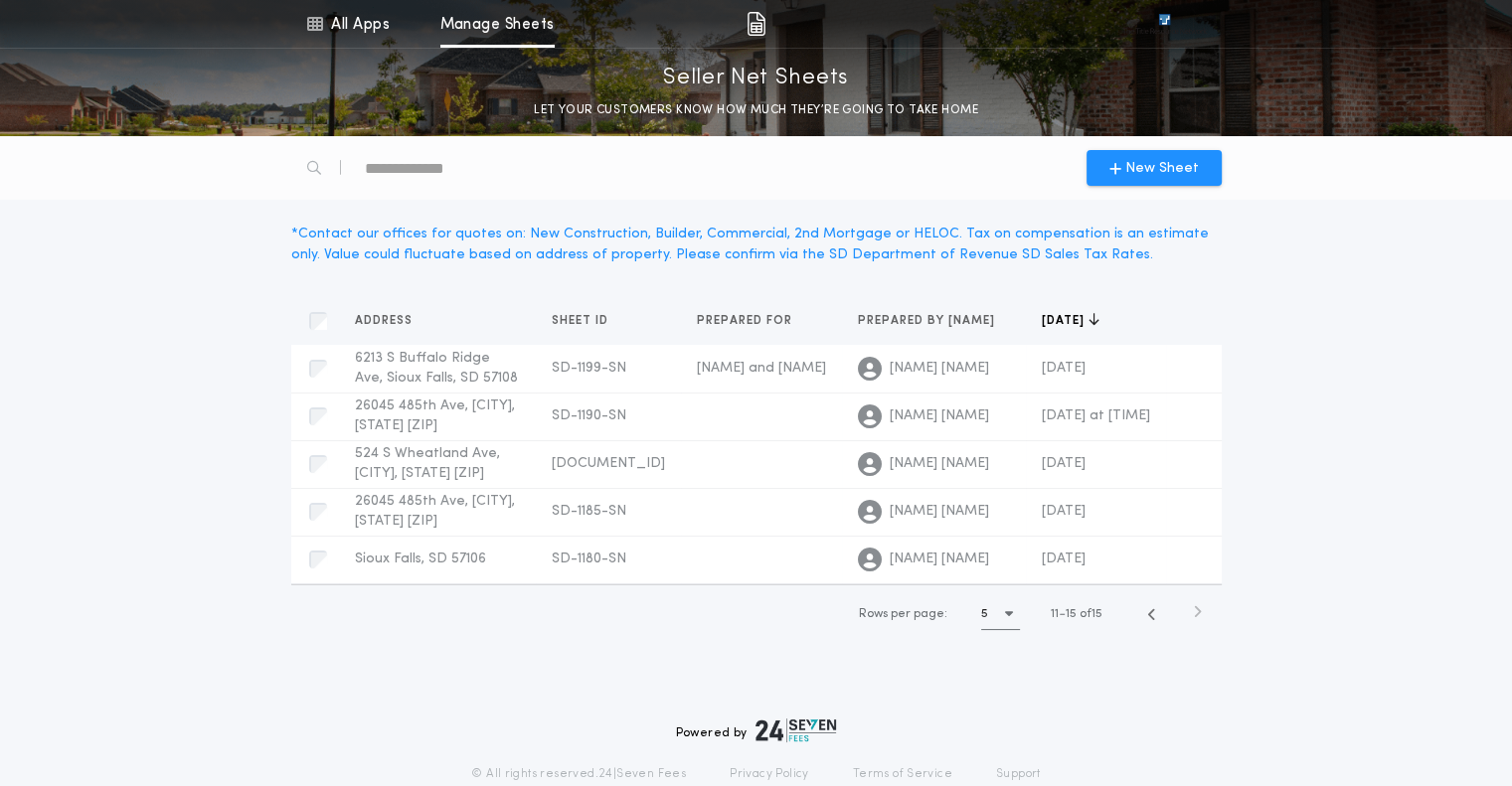 click at bounding box center [1197, 611] 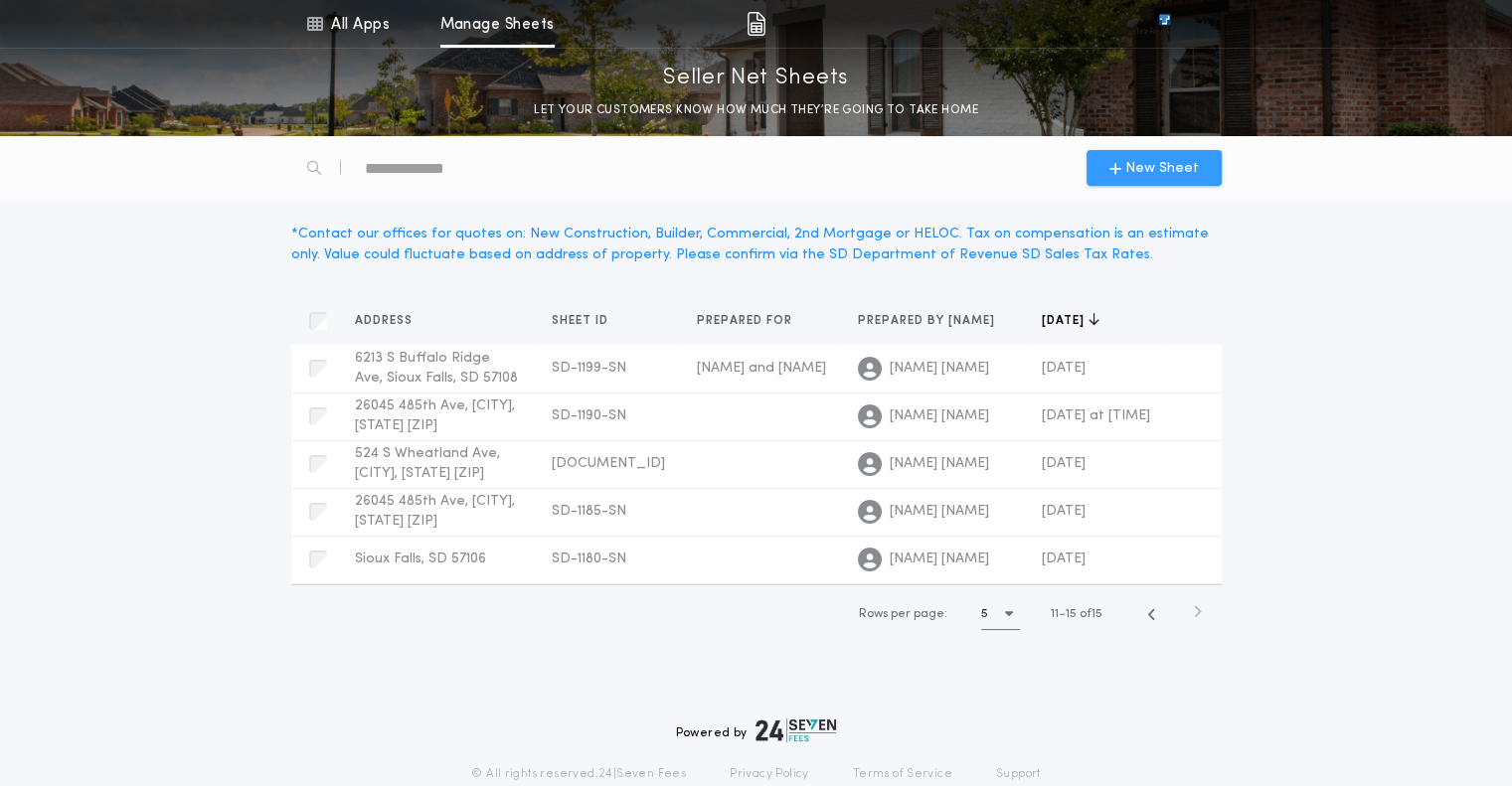 click on "New Sheet" at bounding box center (1162, 168) 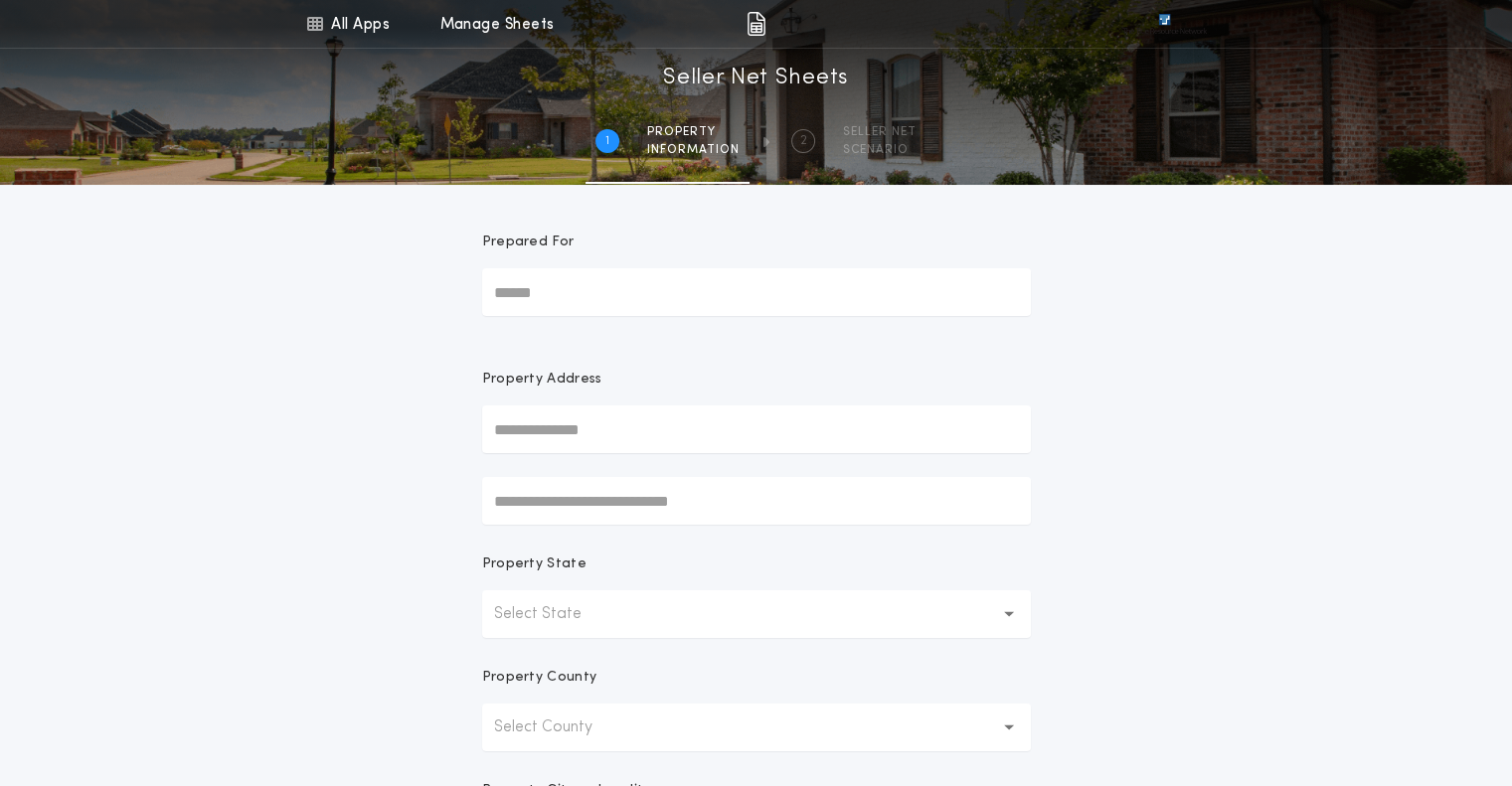 click on "Prepared For" at bounding box center [756, 292] 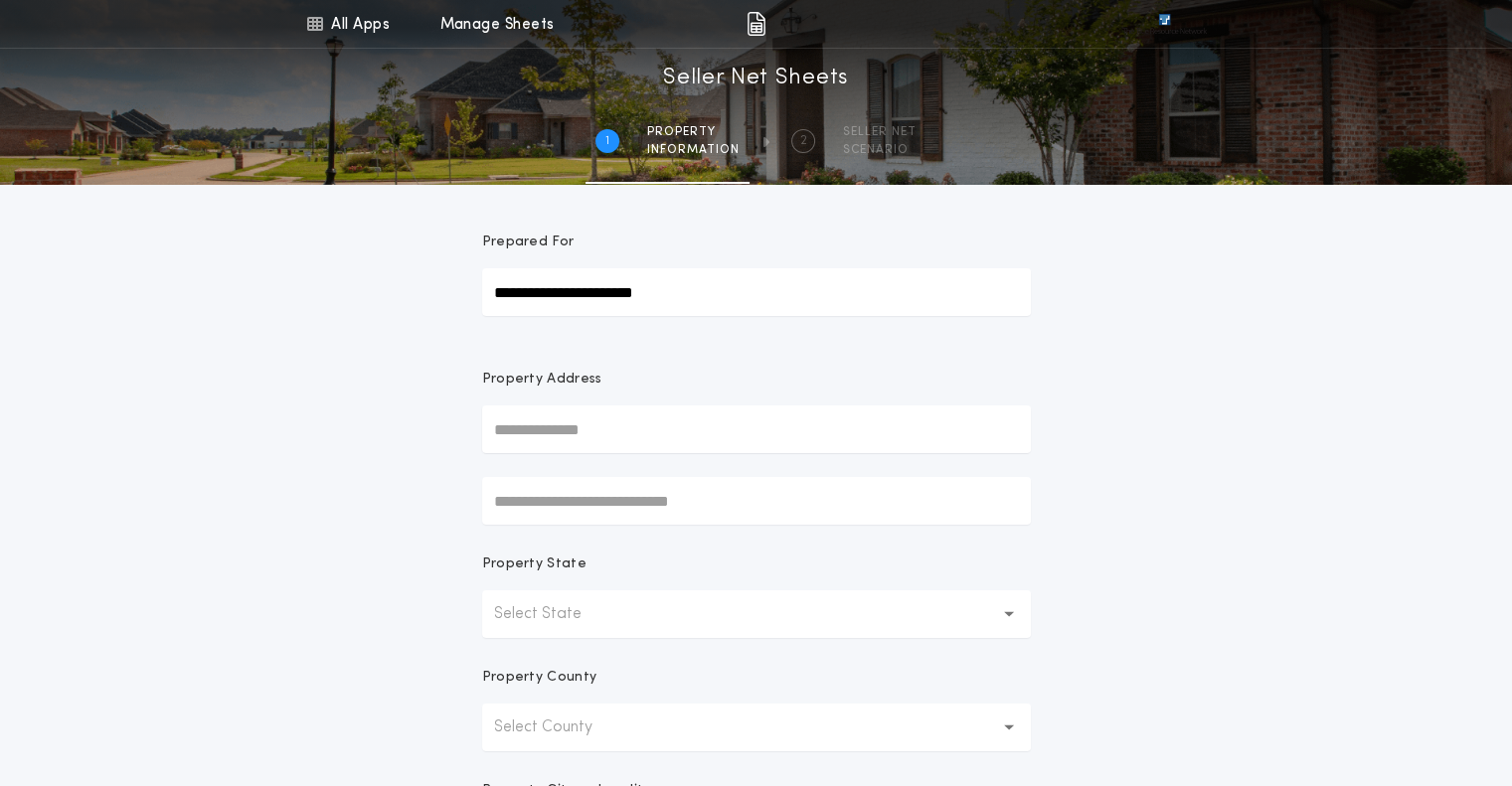 type on "**********" 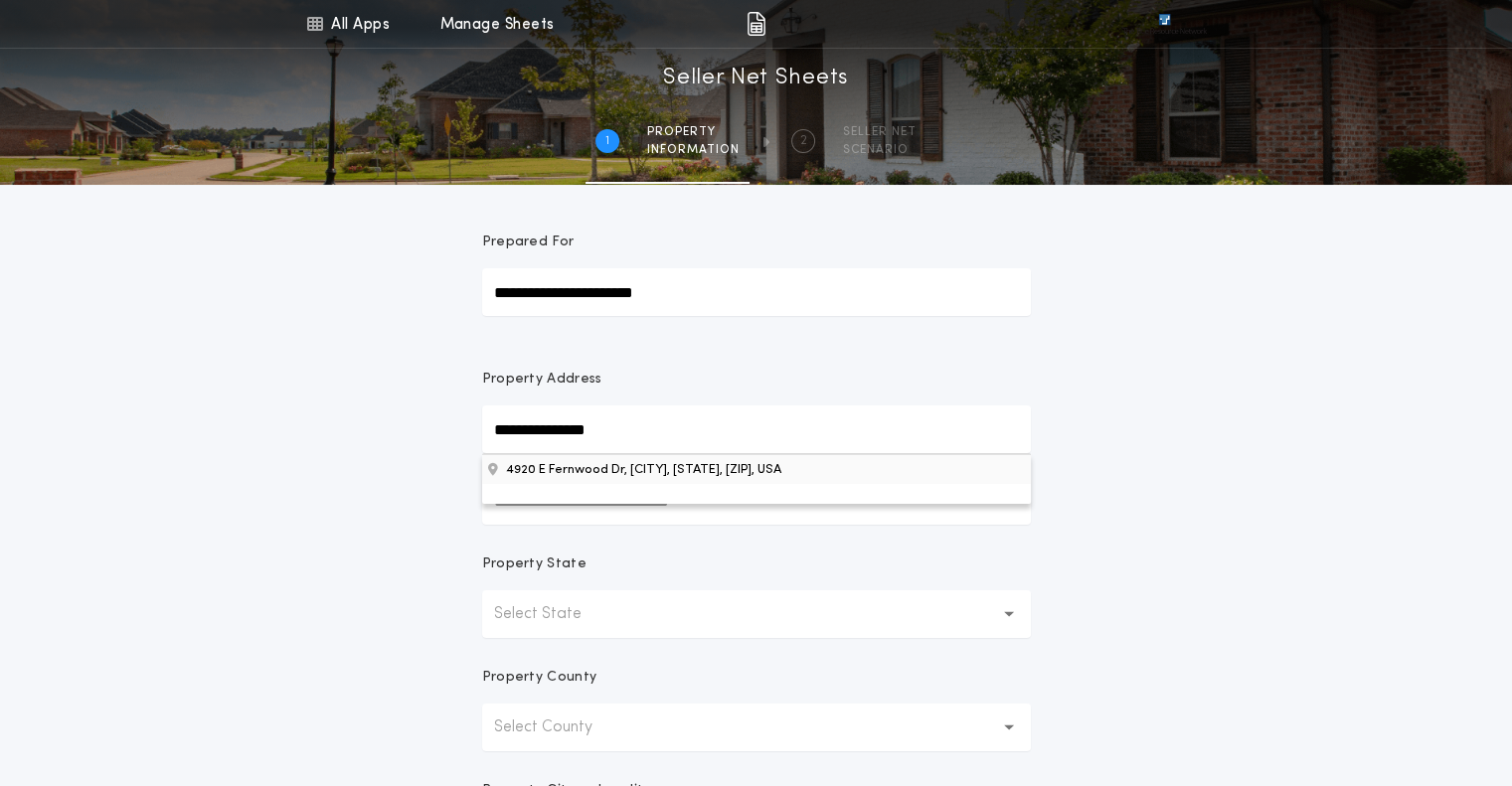 type on "**********" 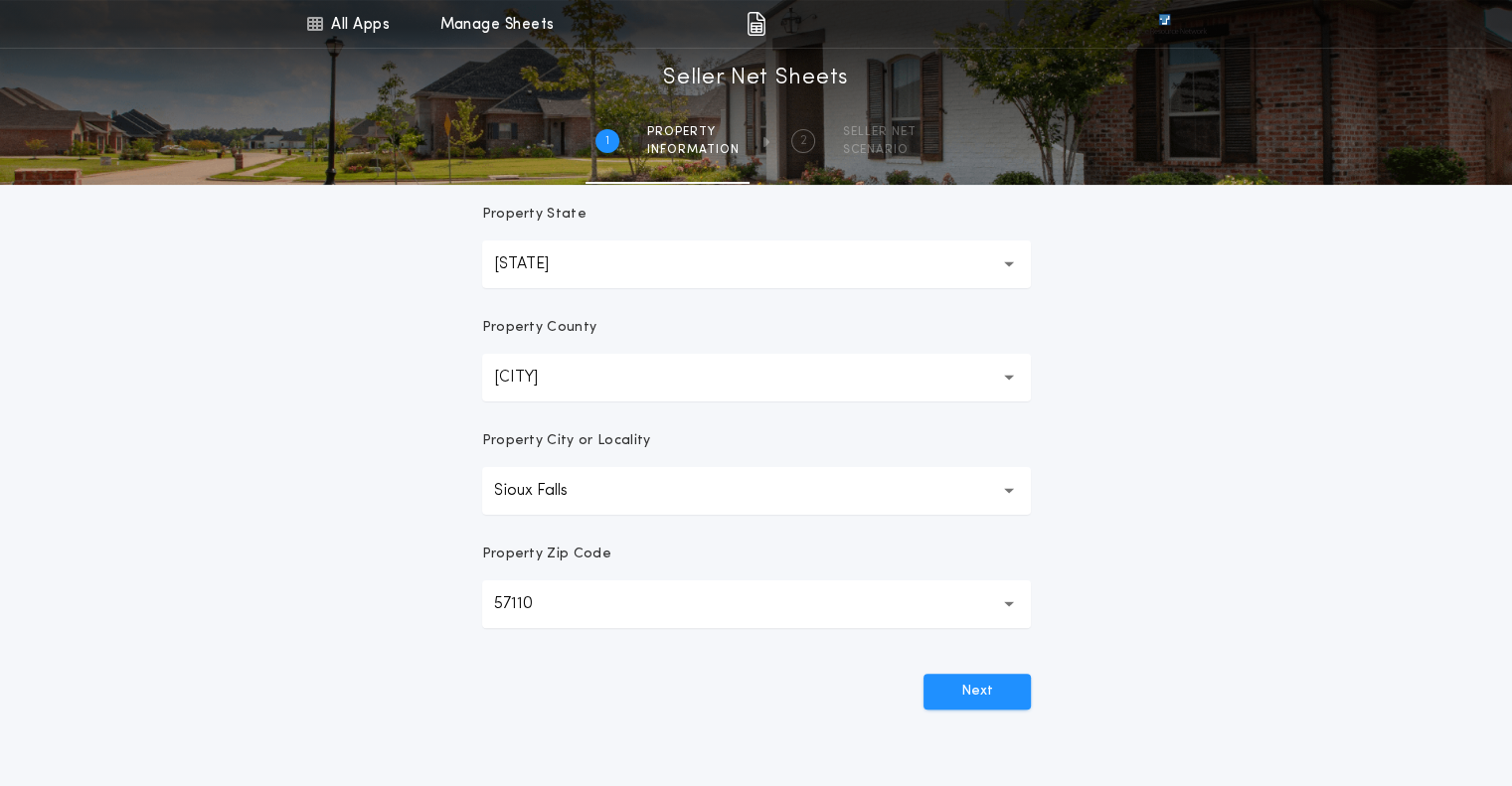 scroll, scrollTop: 378, scrollLeft: 0, axis: vertical 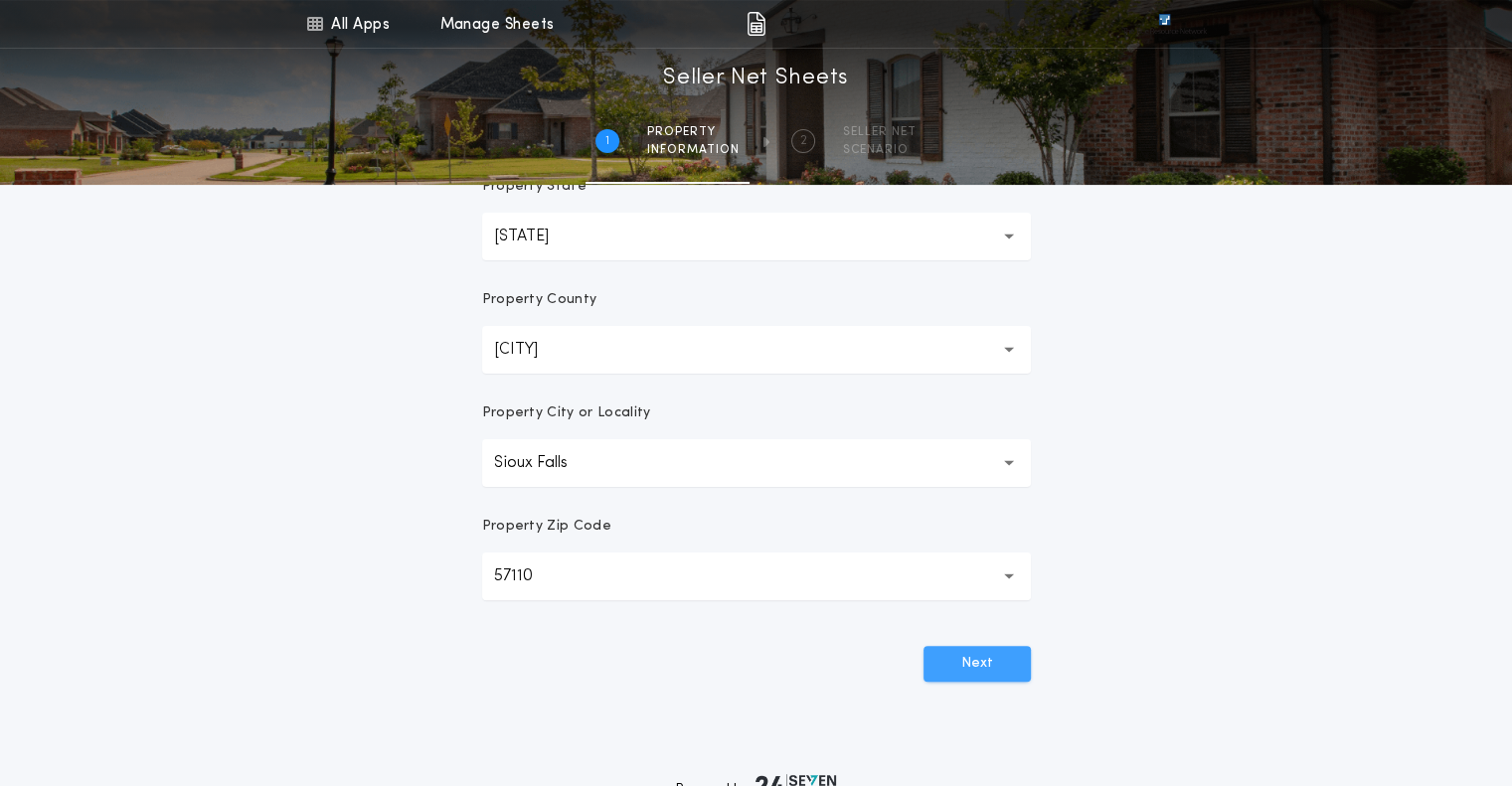 click on "Next" at bounding box center (977, 664) 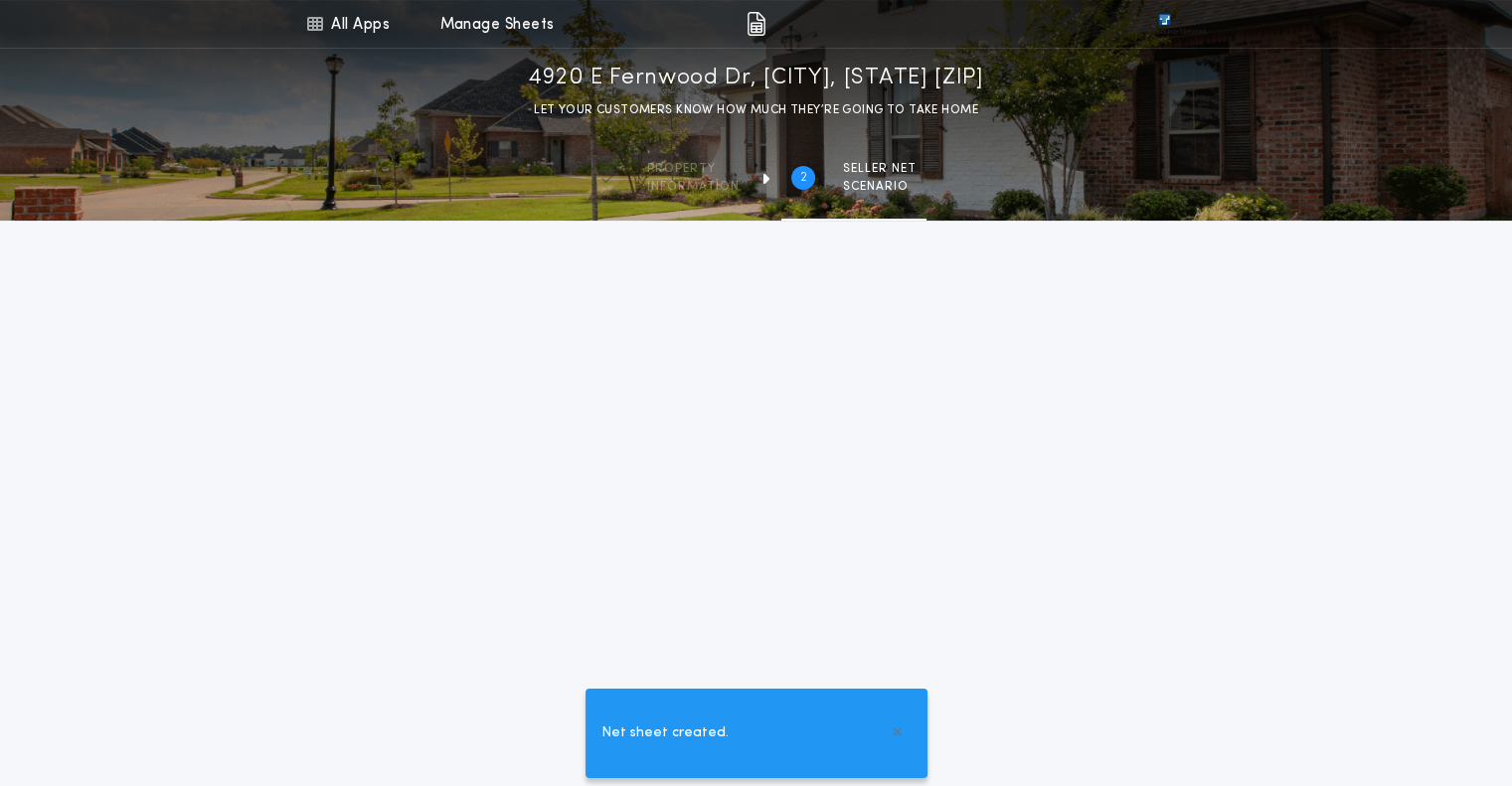 scroll, scrollTop: 413, scrollLeft: 0, axis: vertical 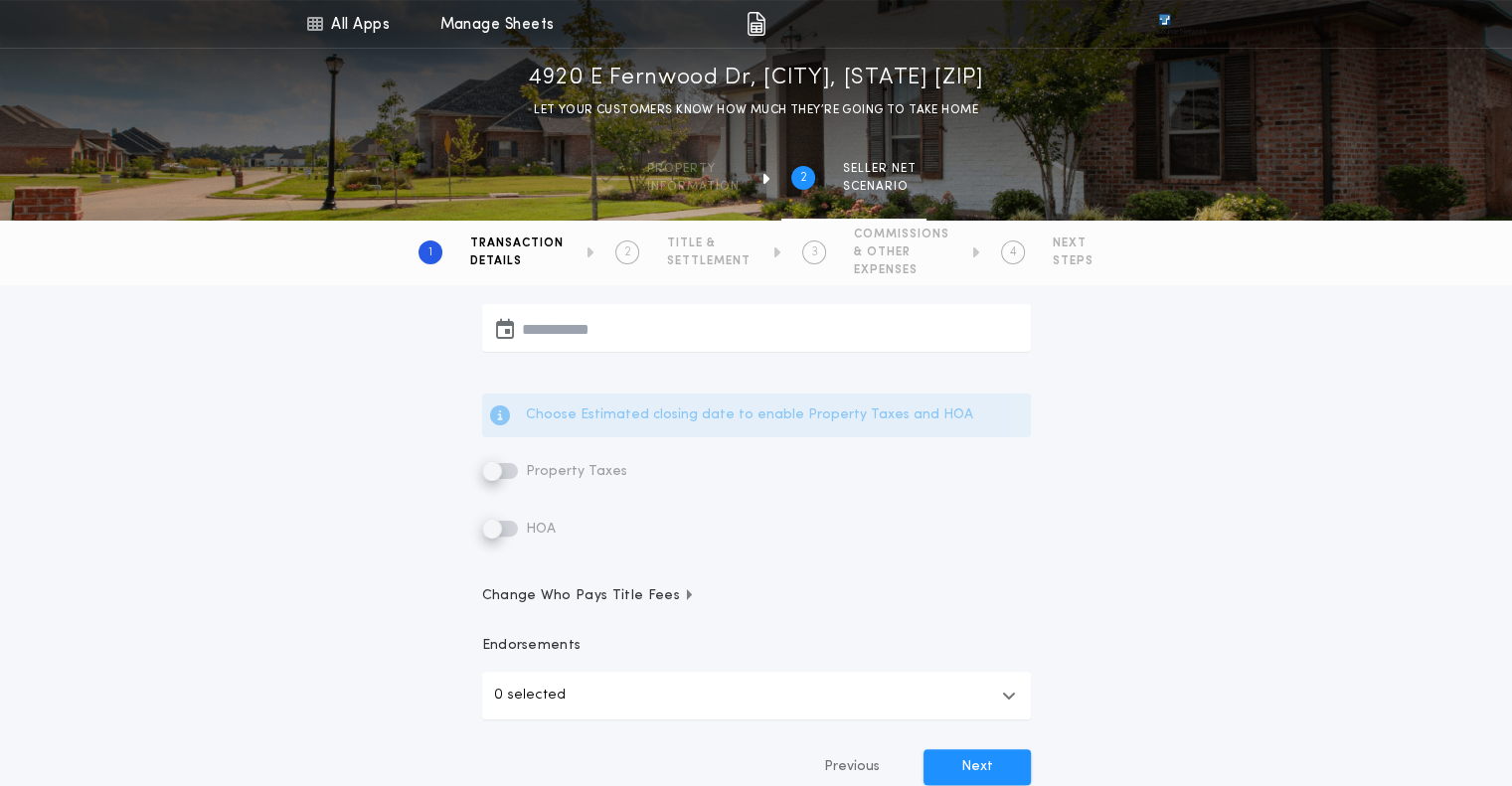 click at bounding box center (756, 328) 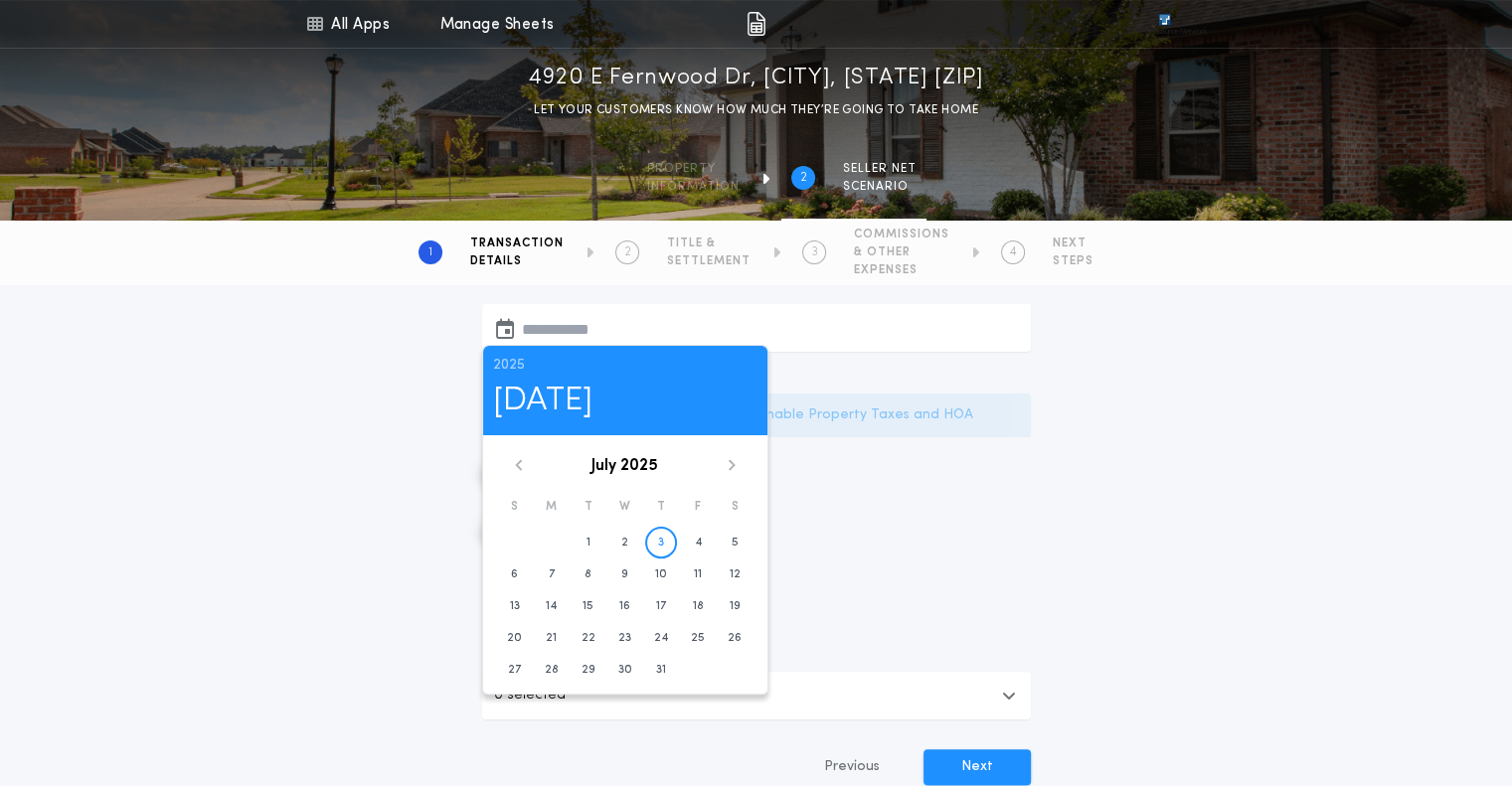 click at bounding box center [732, 465] 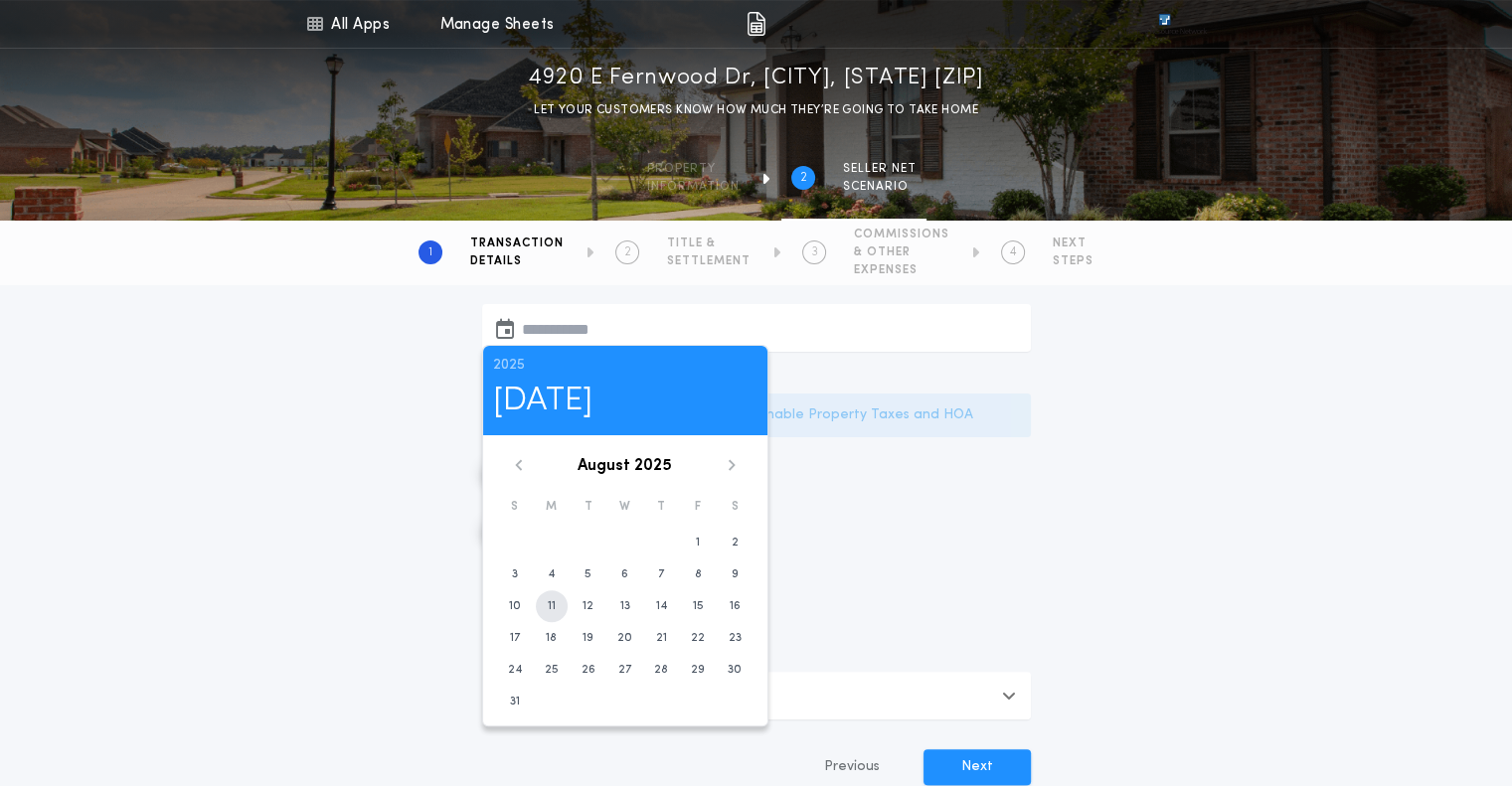 click on "11" at bounding box center [698, 543] 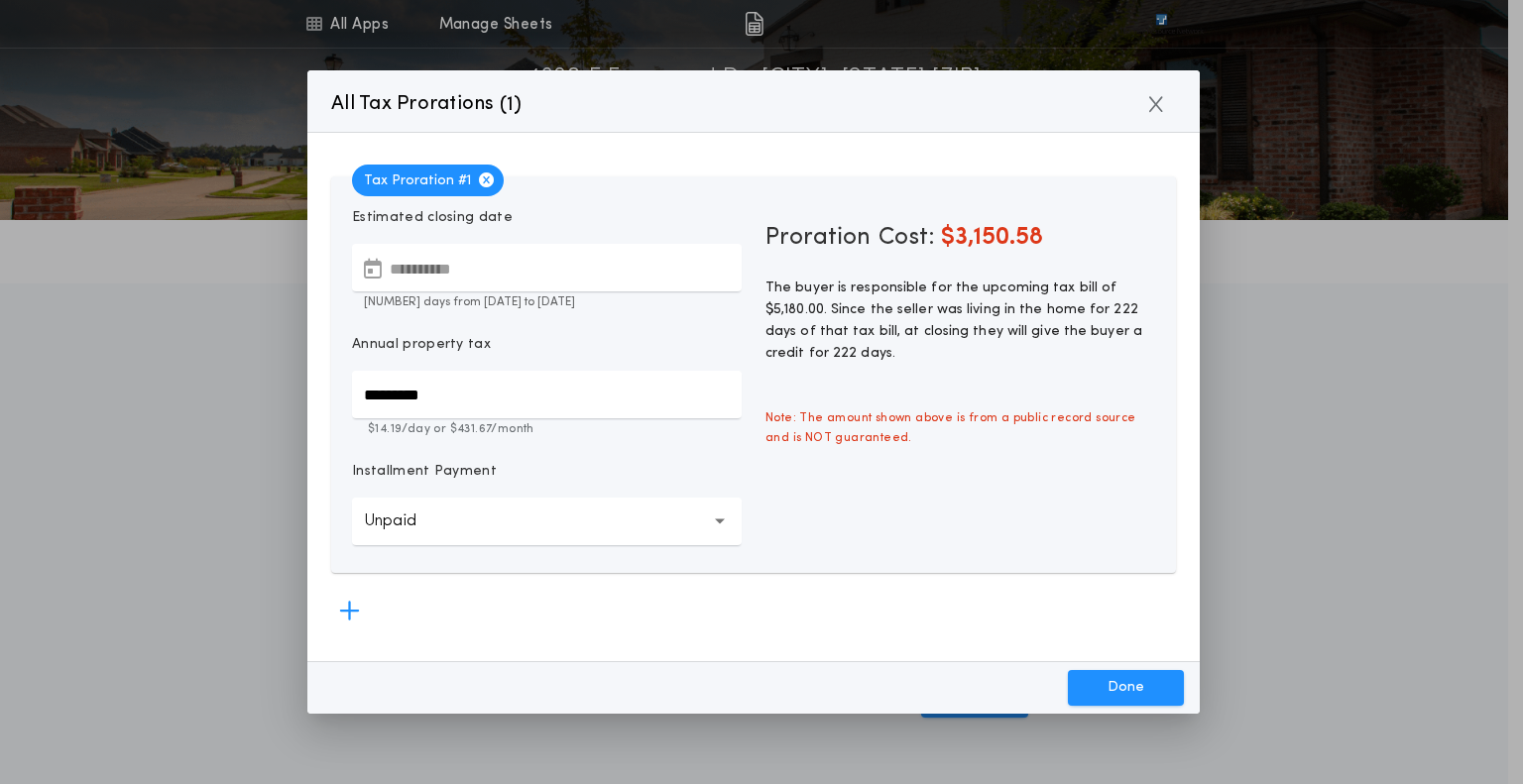 drag, startPoint x: 469, startPoint y: 391, endPoint x: 313, endPoint y: 402, distance: 156.38734 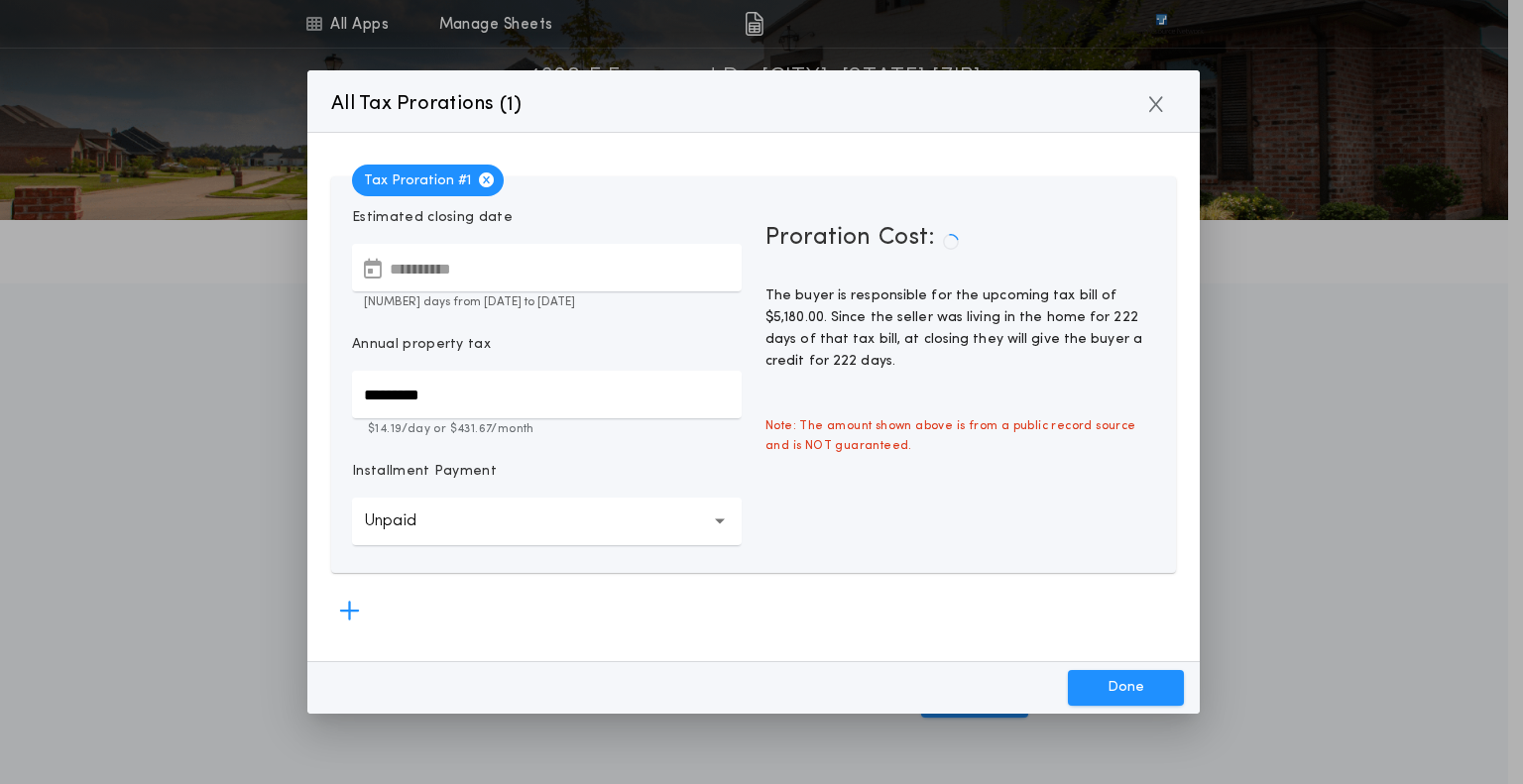 click on "Unpaid ******" at bounding box center (546, 521) 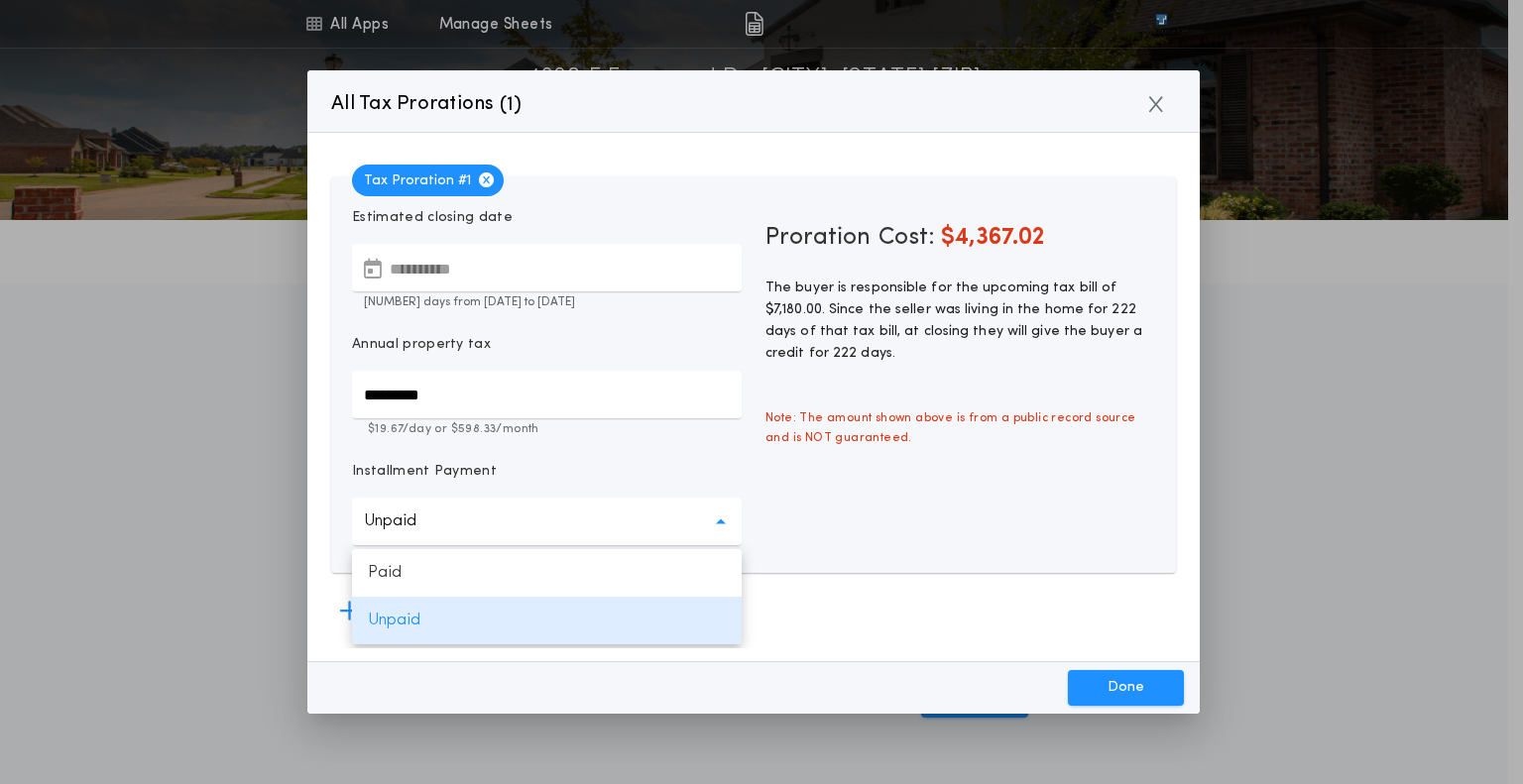 drag, startPoint x: 453, startPoint y: 394, endPoint x: 278, endPoint y: 428, distance: 178.27226 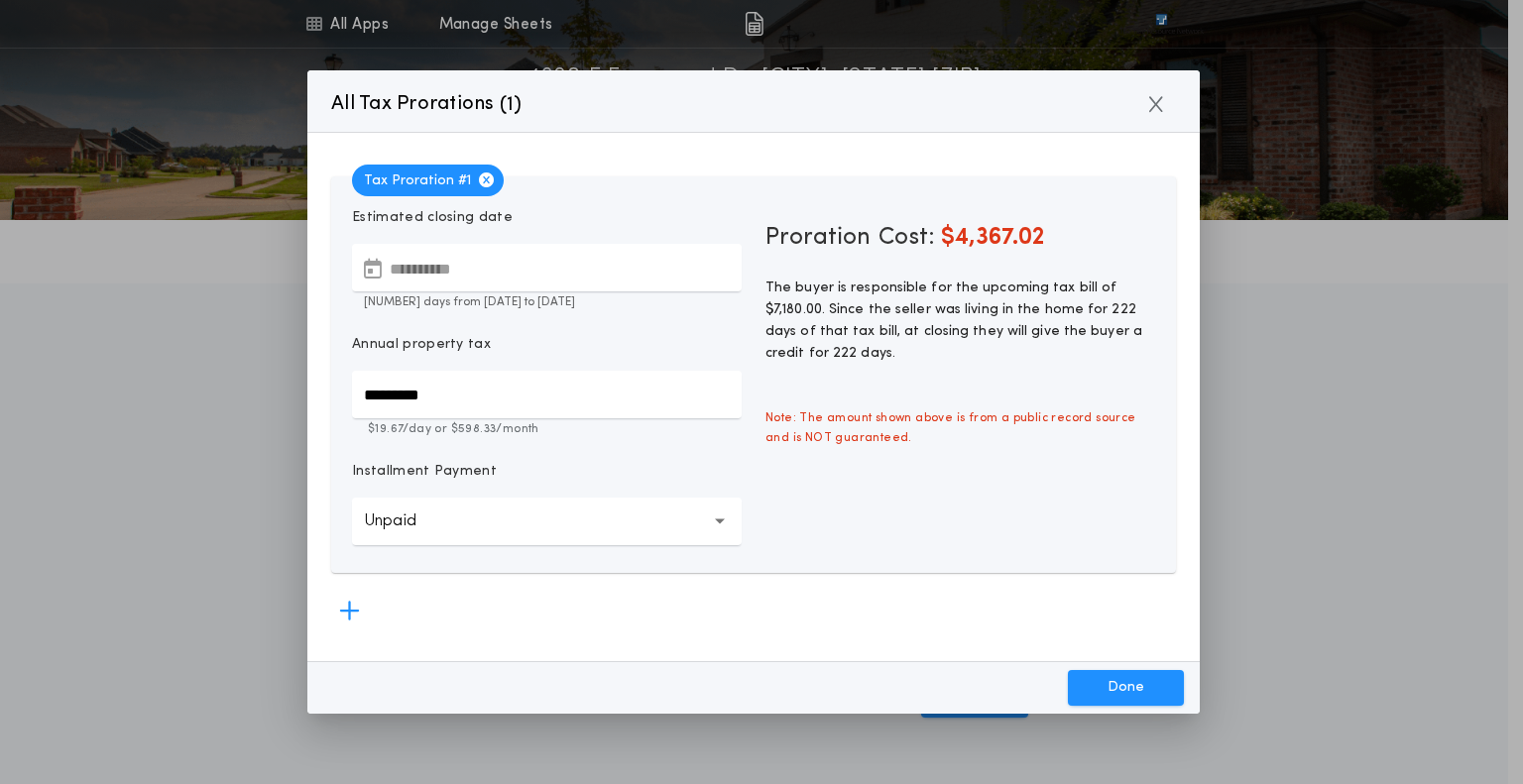 type on "*********" 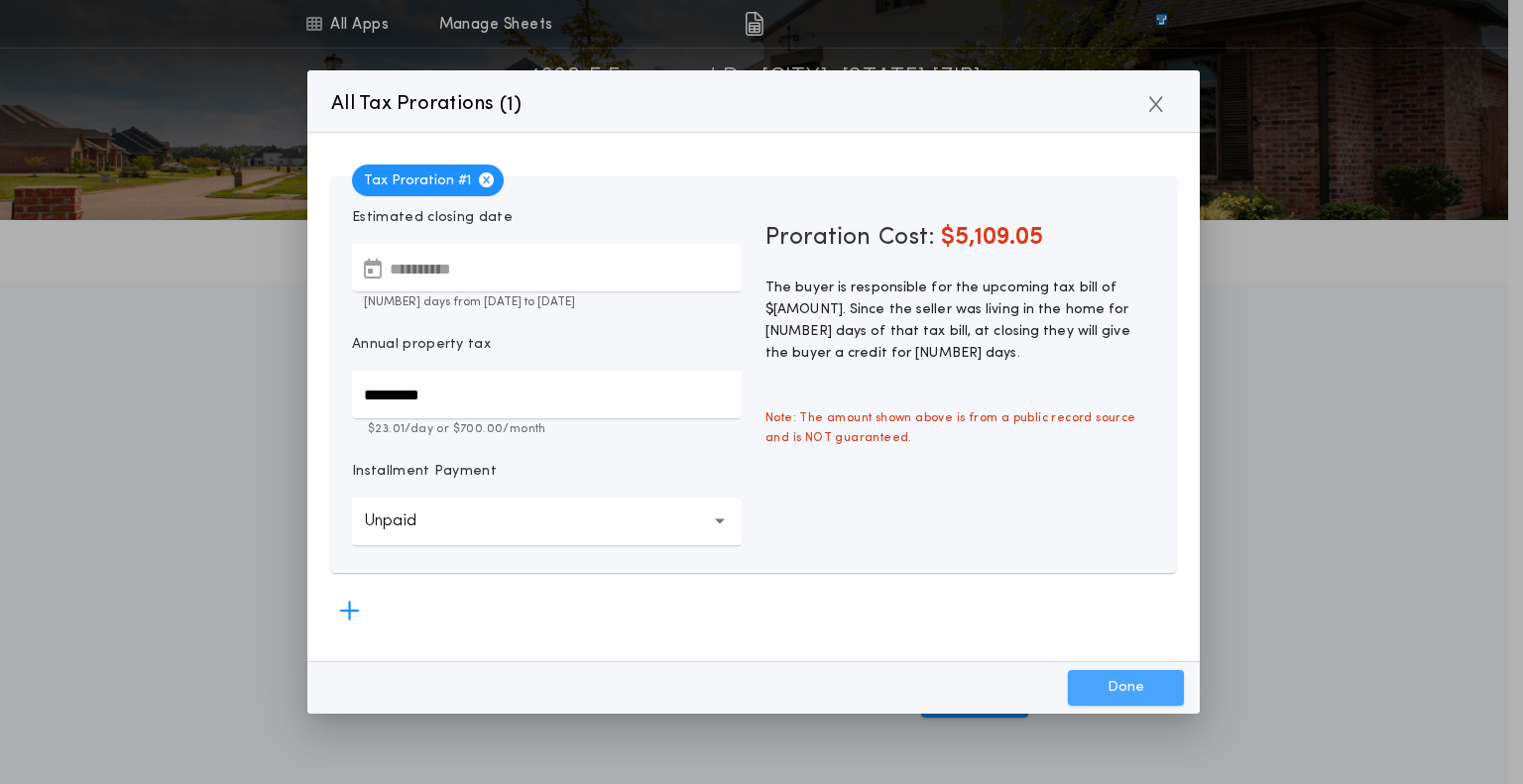 click on "Done" at bounding box center [1125, 688] 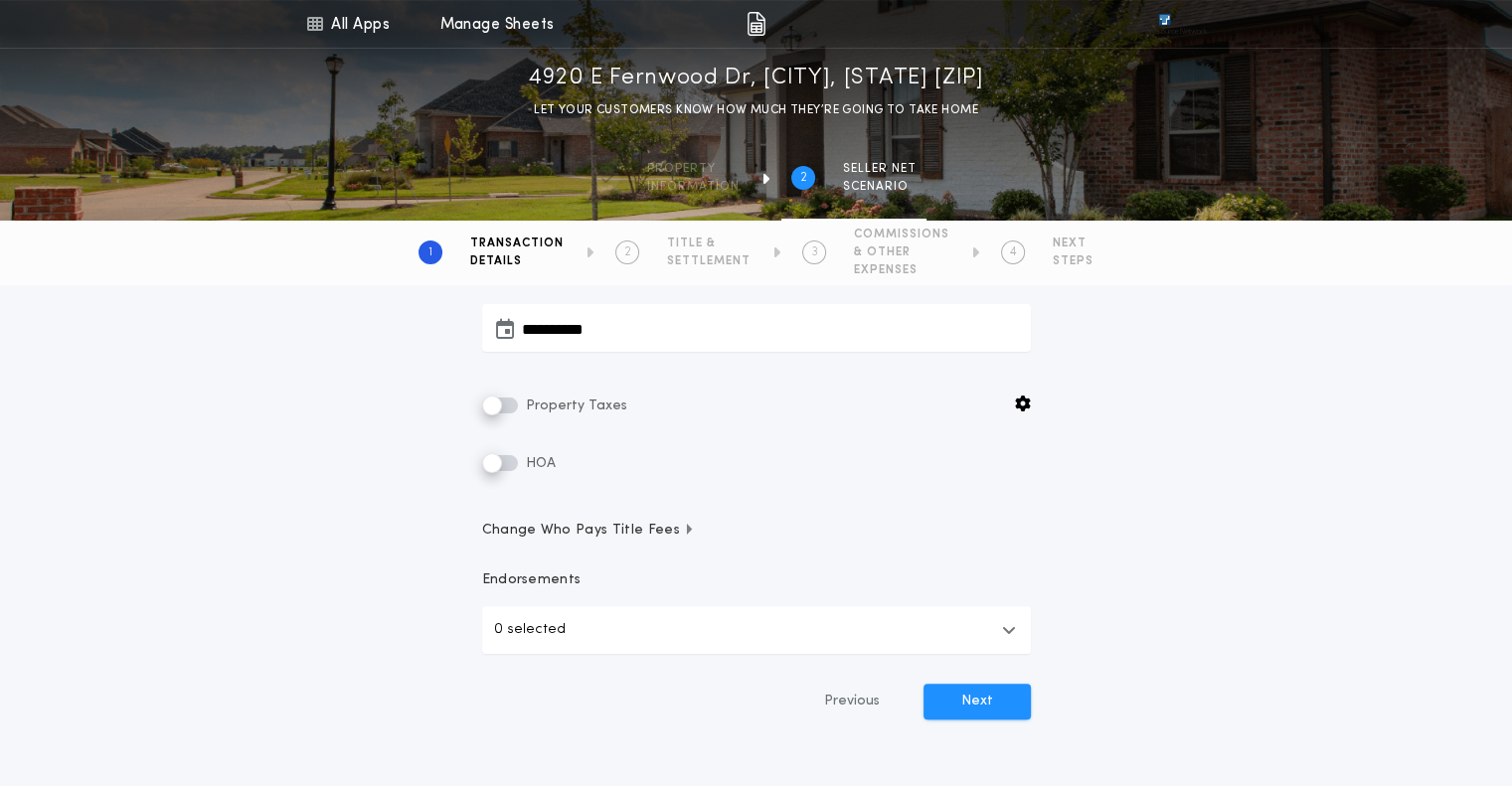 click on "Change Who Pays Title Fees" at bounding box center (588, 531) 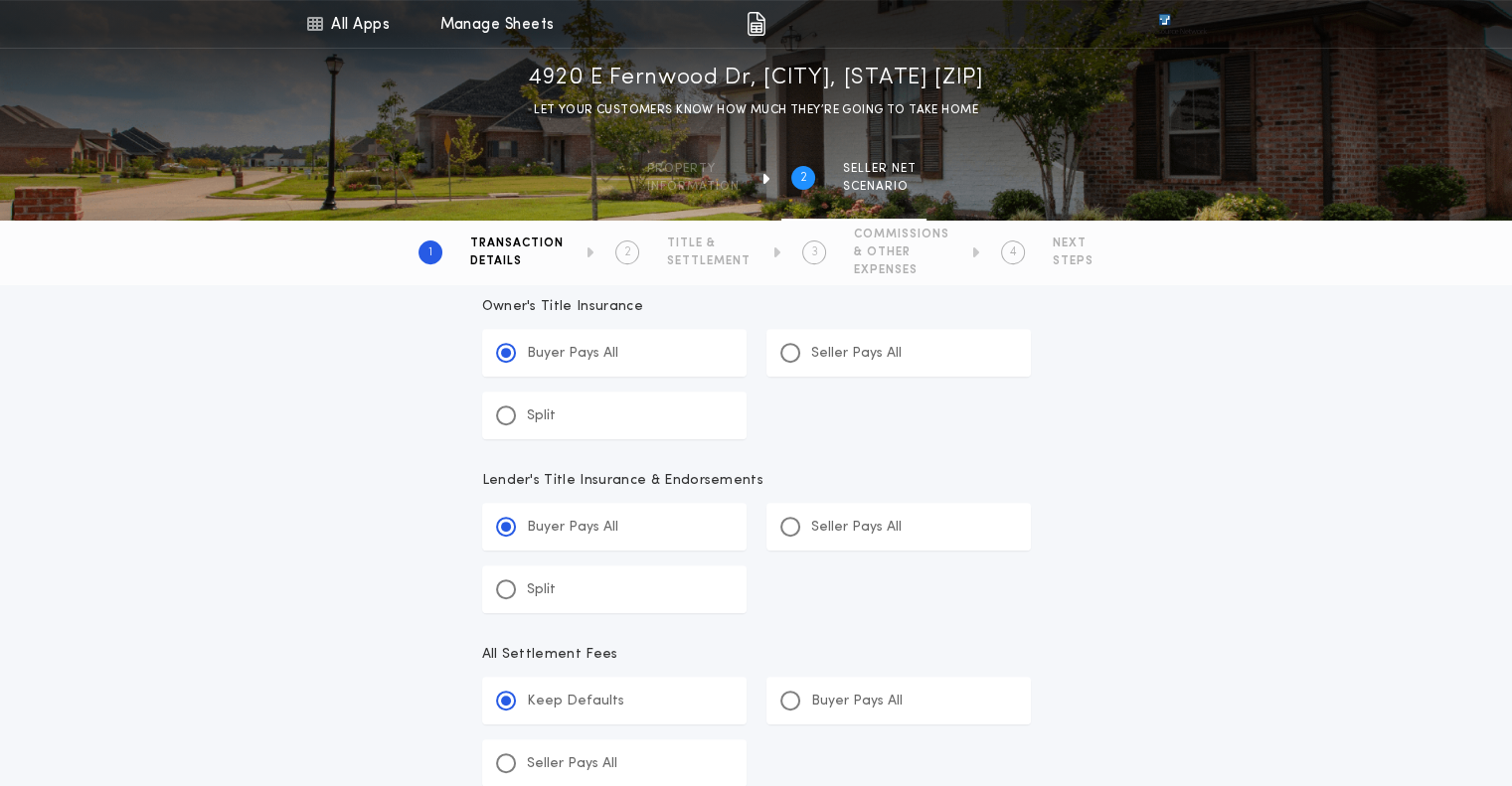 scroll, scrollTop: 685, scrollLeft: 0, axis: vertical 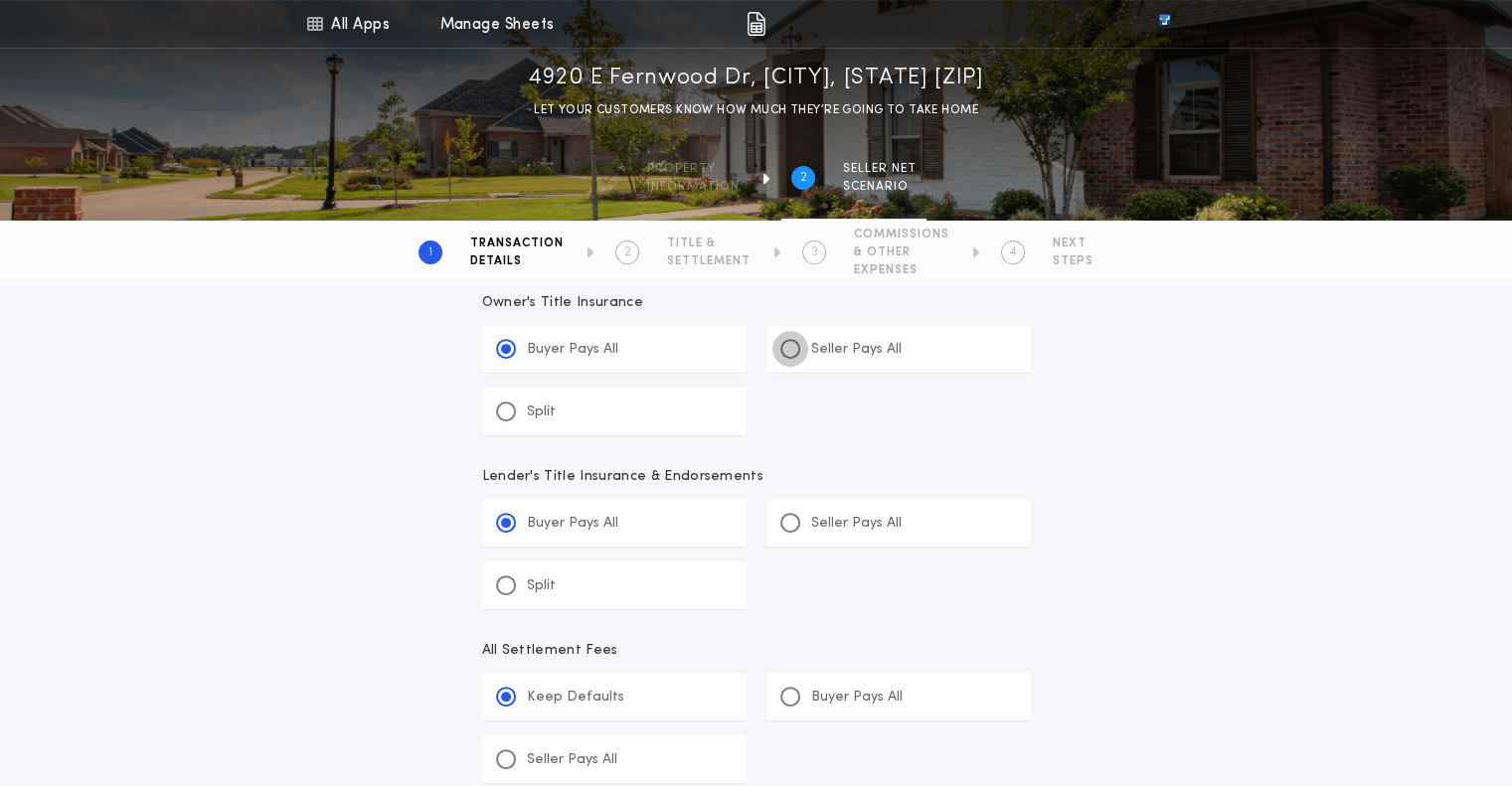 click at bounding box center [790, 349] 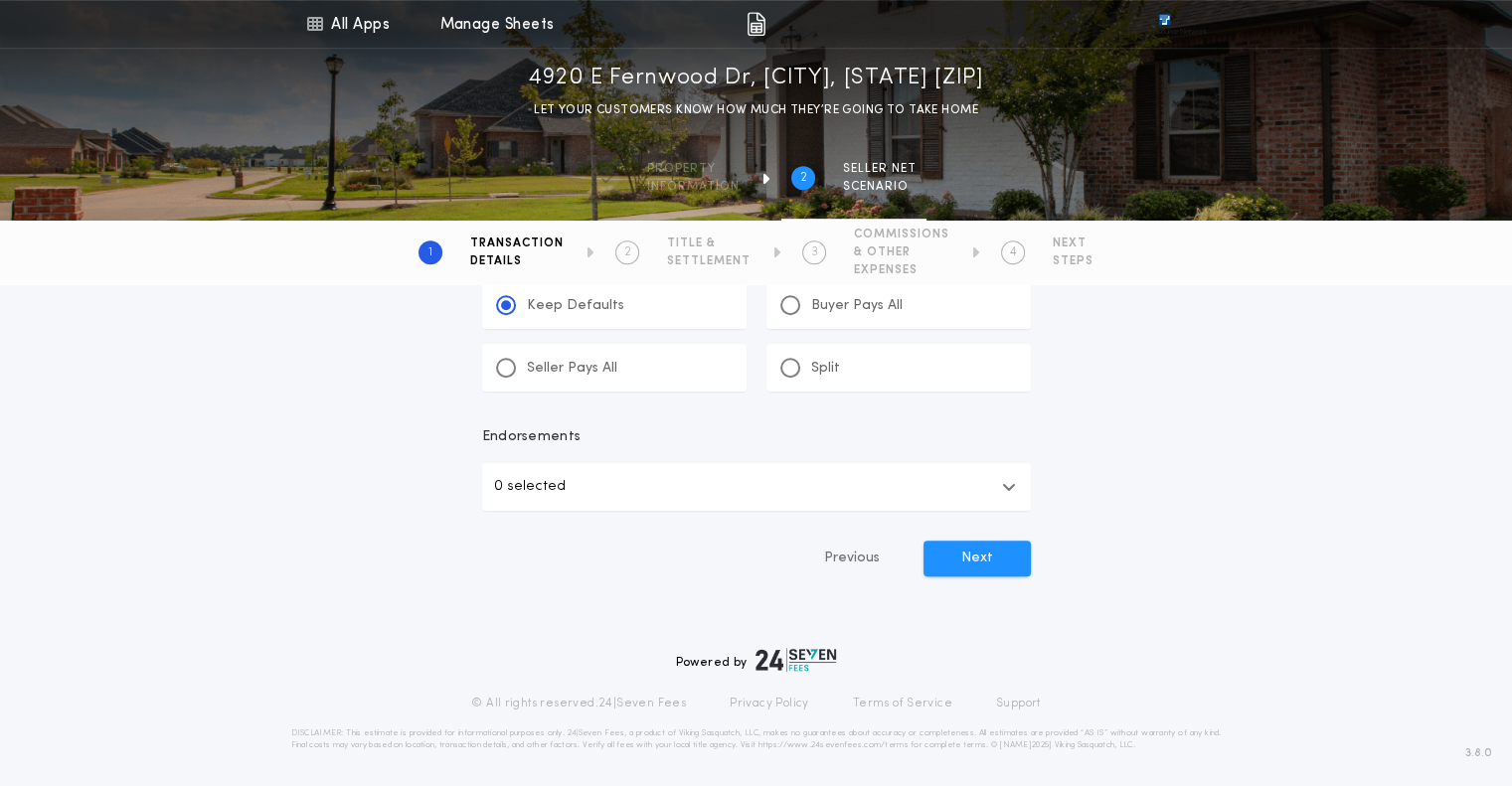 scroll, scrollTop: 1255, scrollLeft: 0, axis: vertical 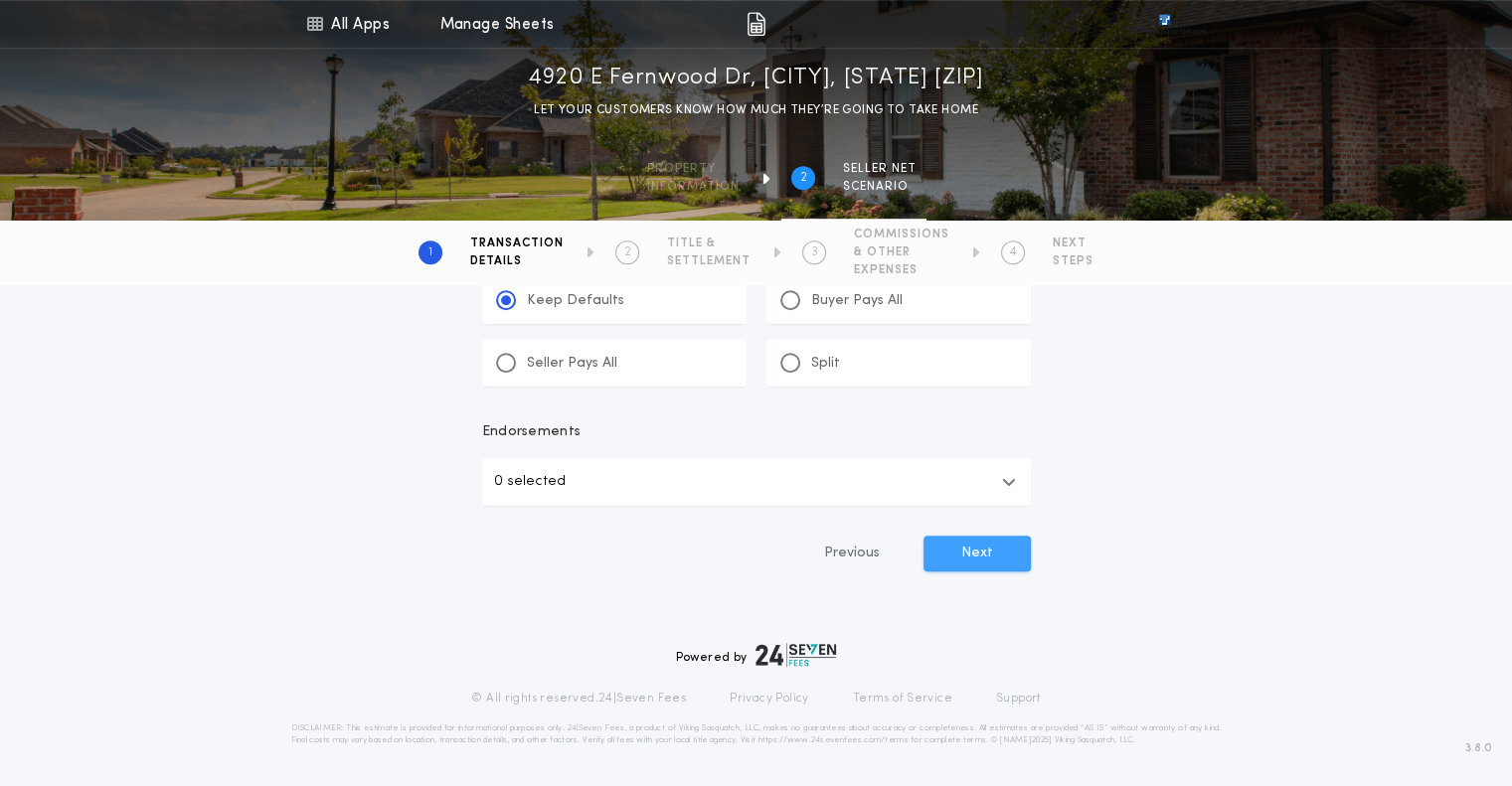 click on "Next" at bounding box center (977, 553) 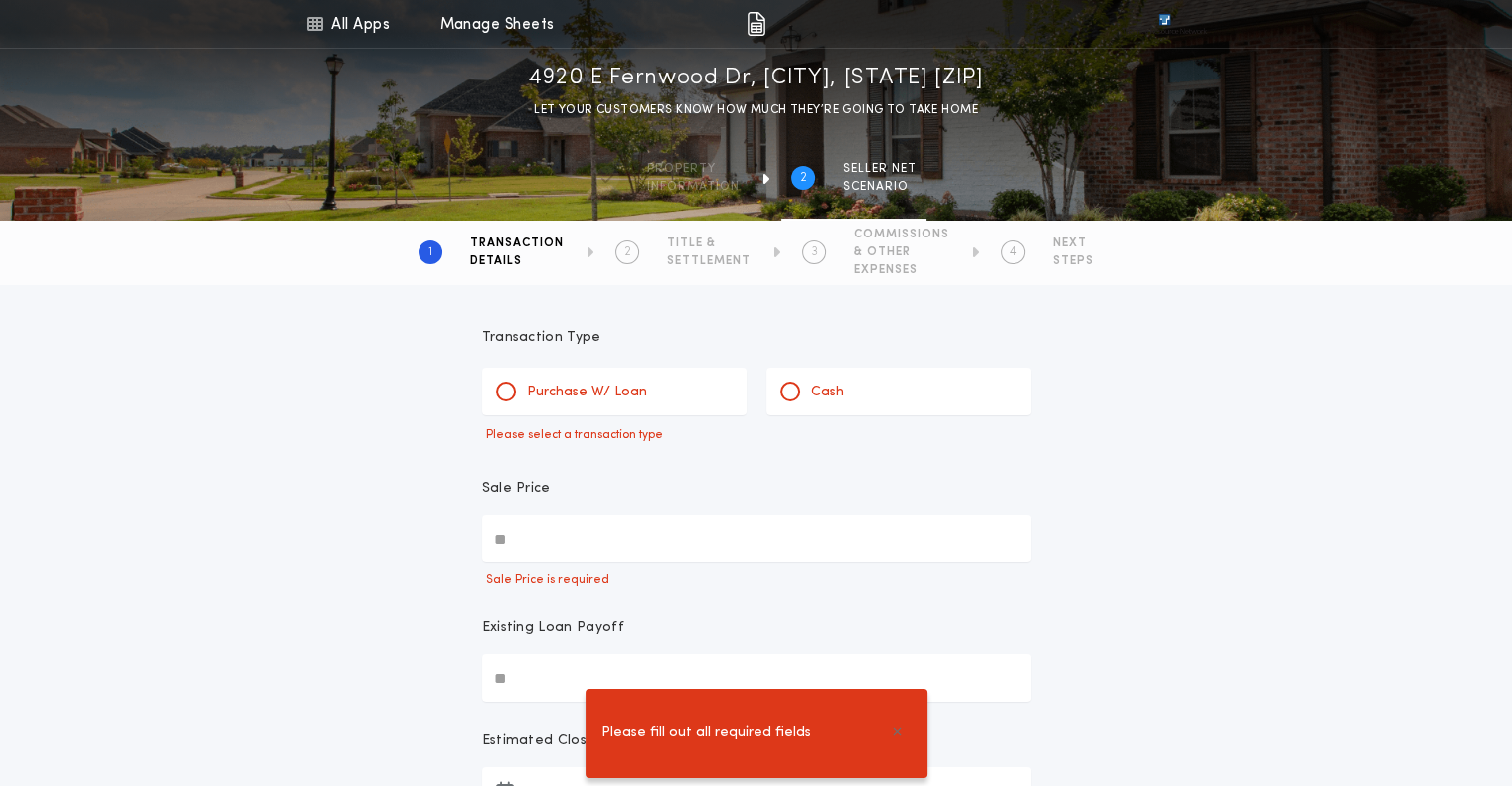 scroll, scrollTop: 0, scrollLeft: 0, axis: both 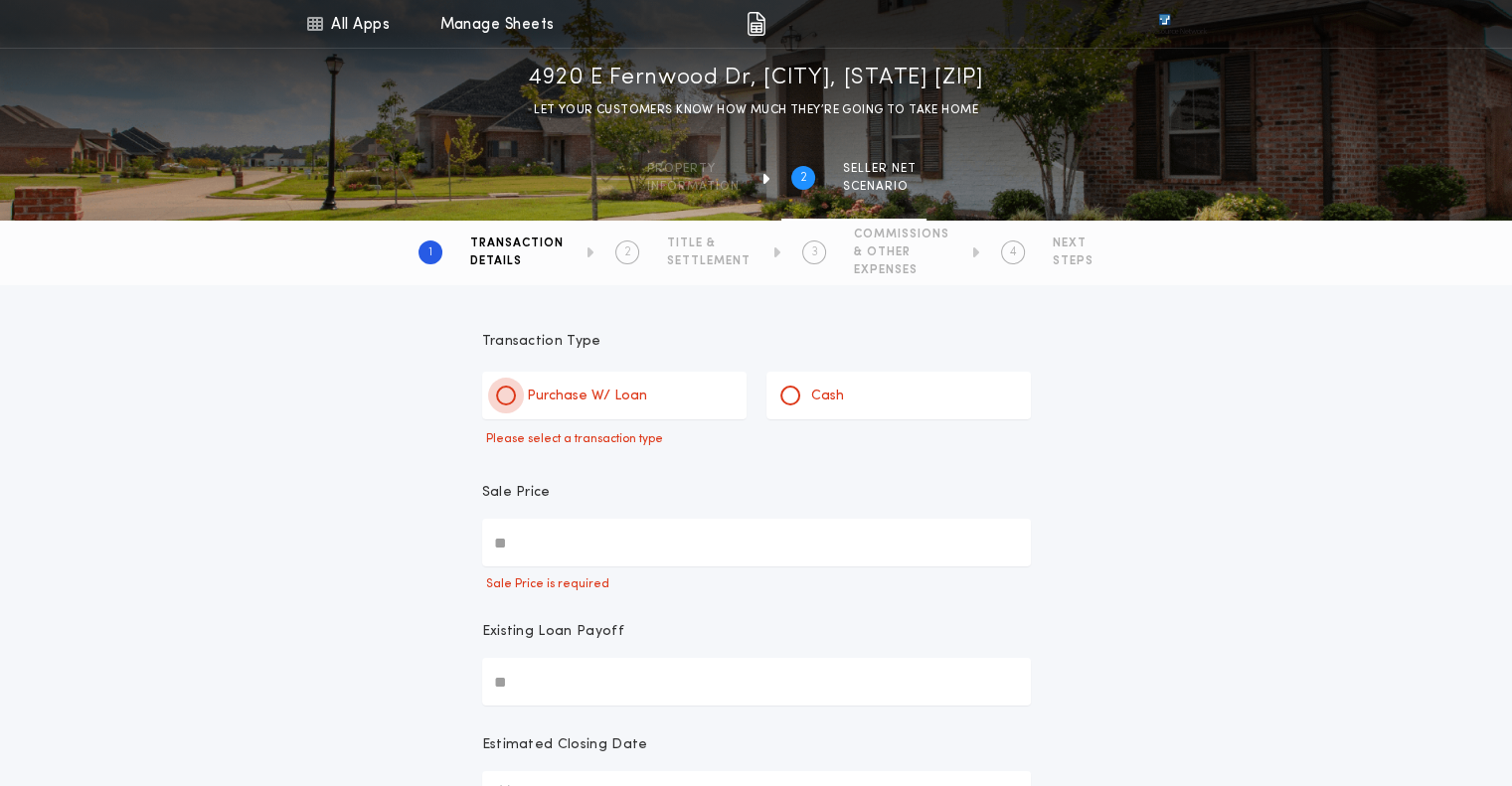 click at bounding box center (506, 395) 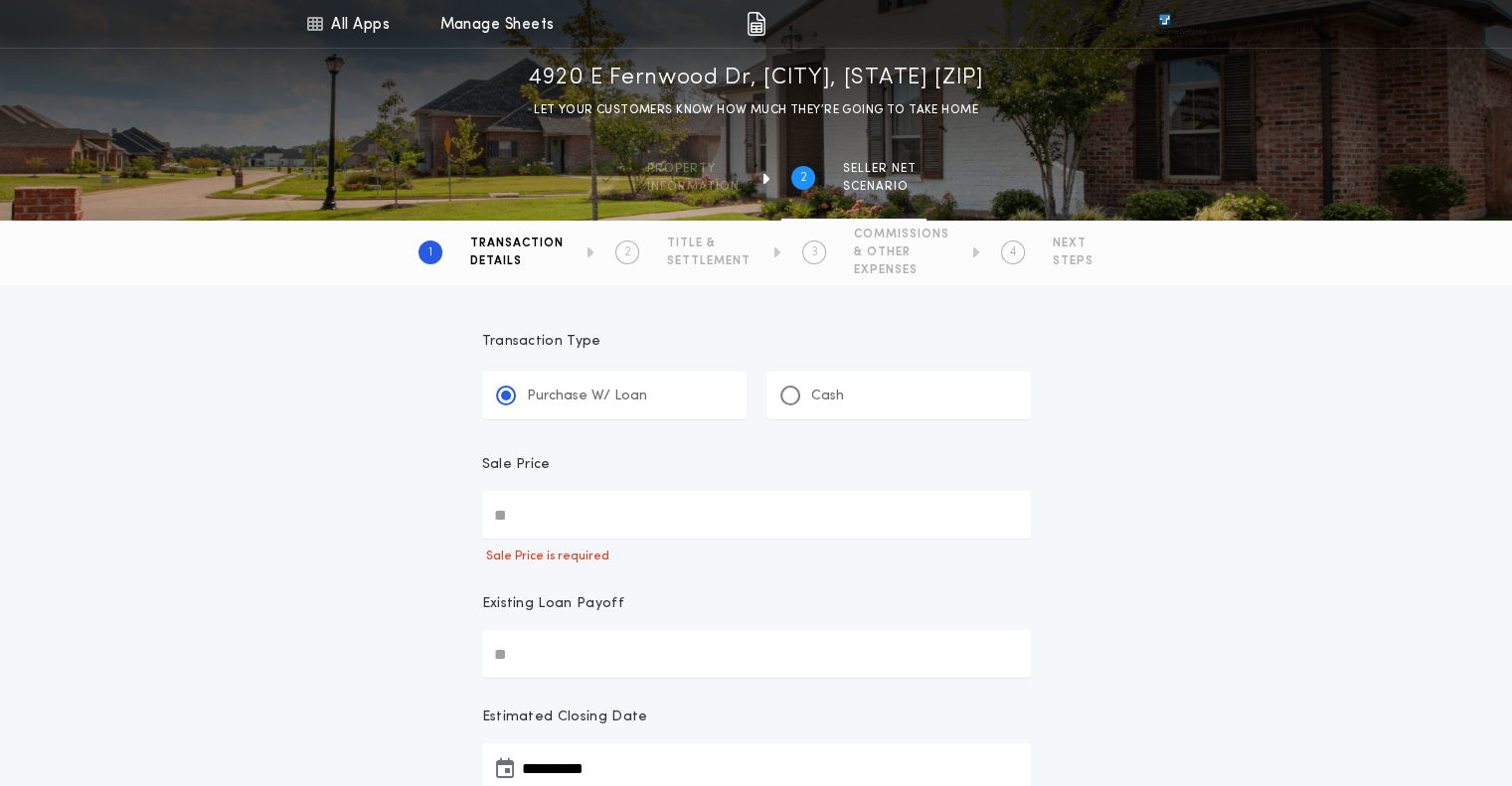 click on "Sale Price" at bounding box center (756, 515) 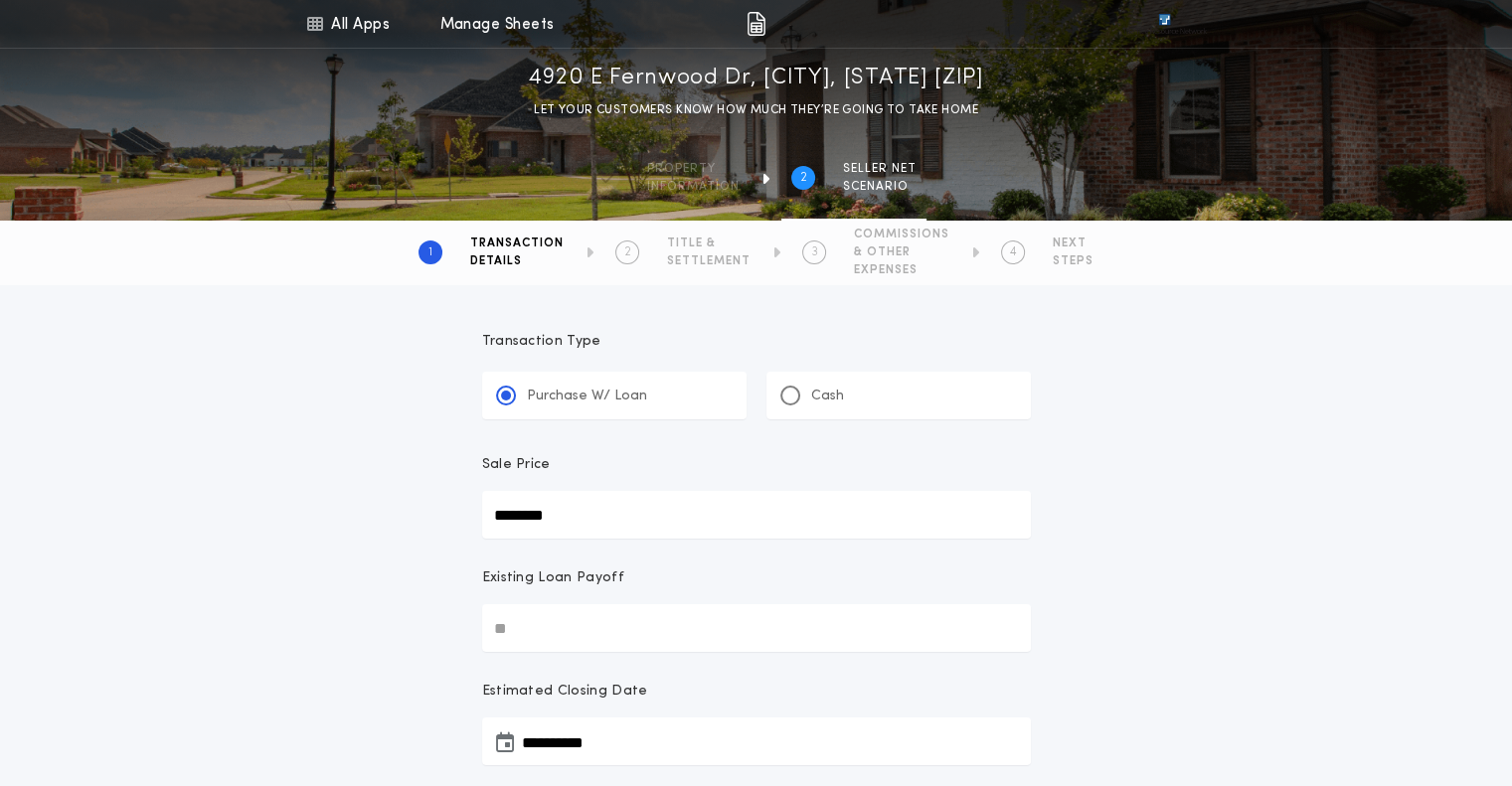type on "********" 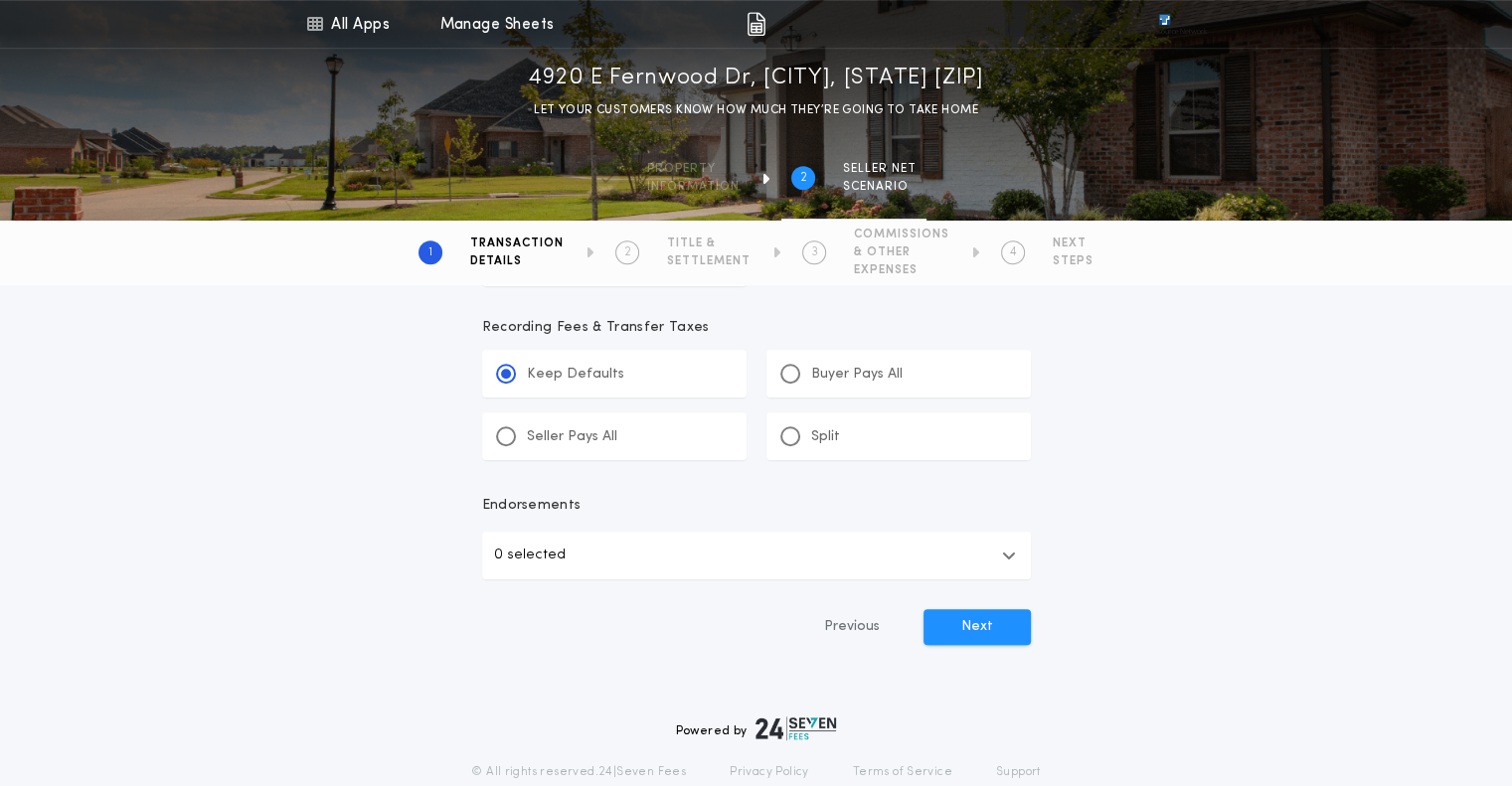 scroll, scrollTop: 1190, scrollLeft: 0, axis: vertical 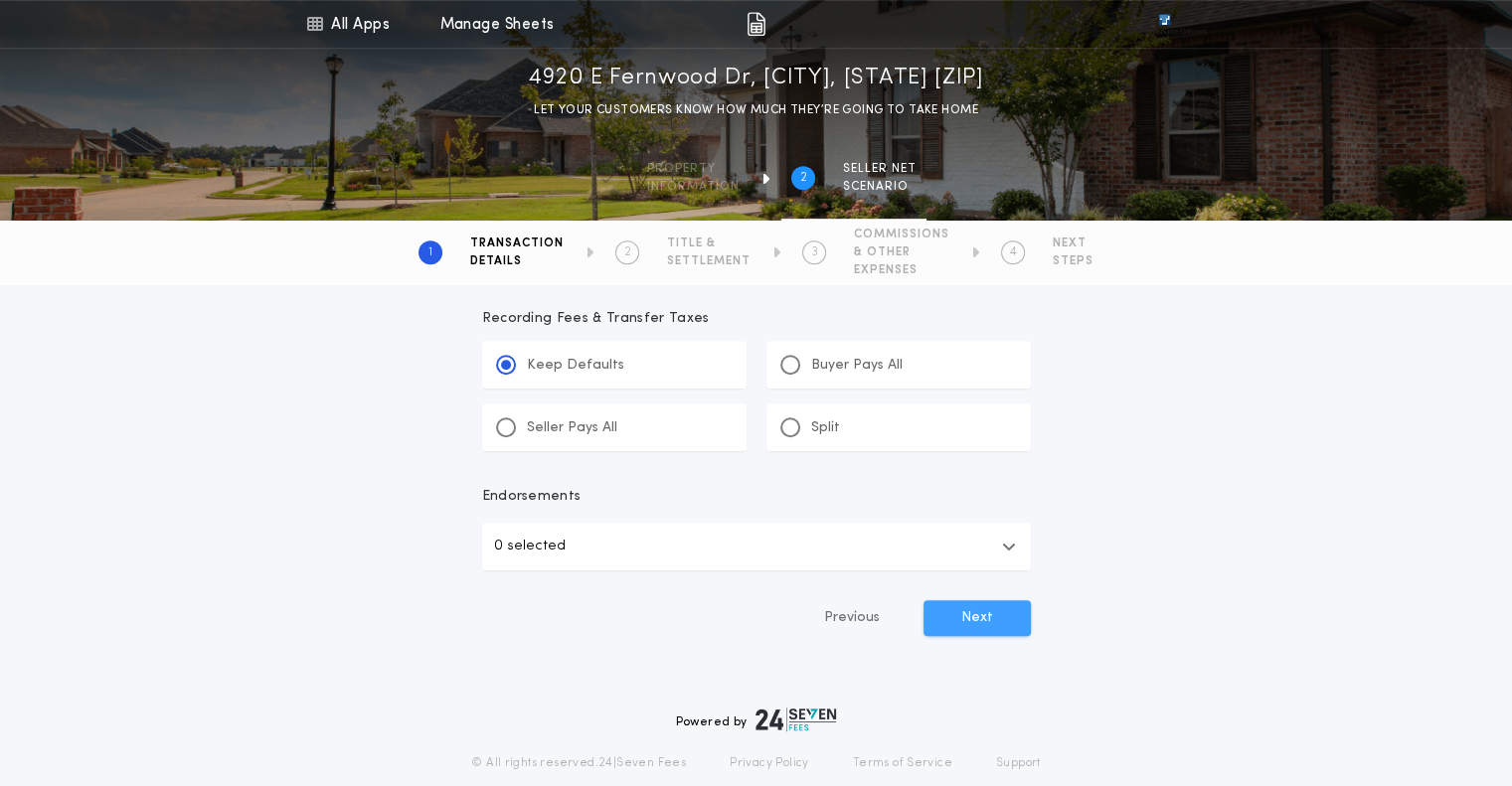 click on "Next" at bounding box center [977, 618] 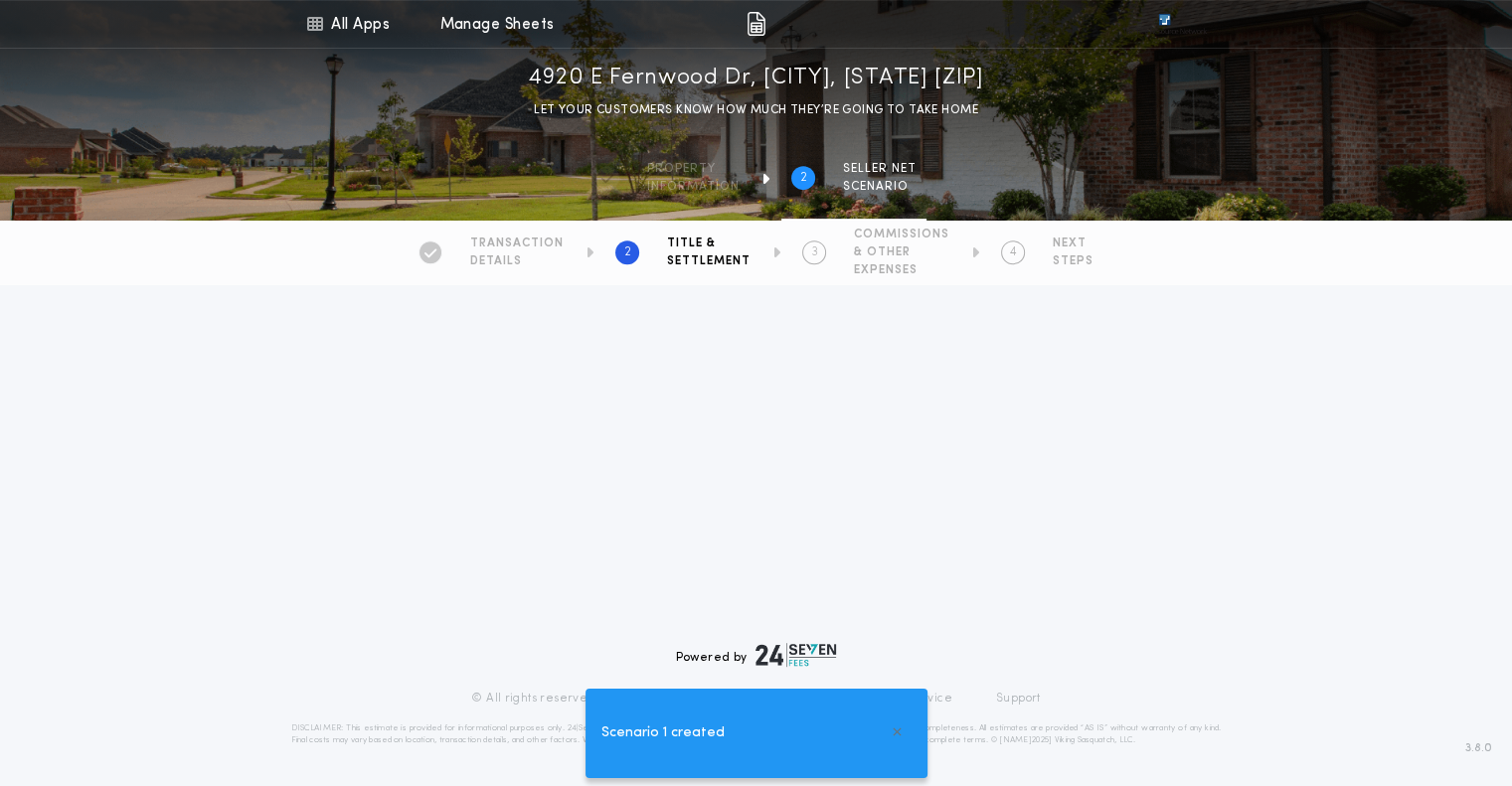 scroll, scrollTop: 0, scrollLeft: 0, axis: both 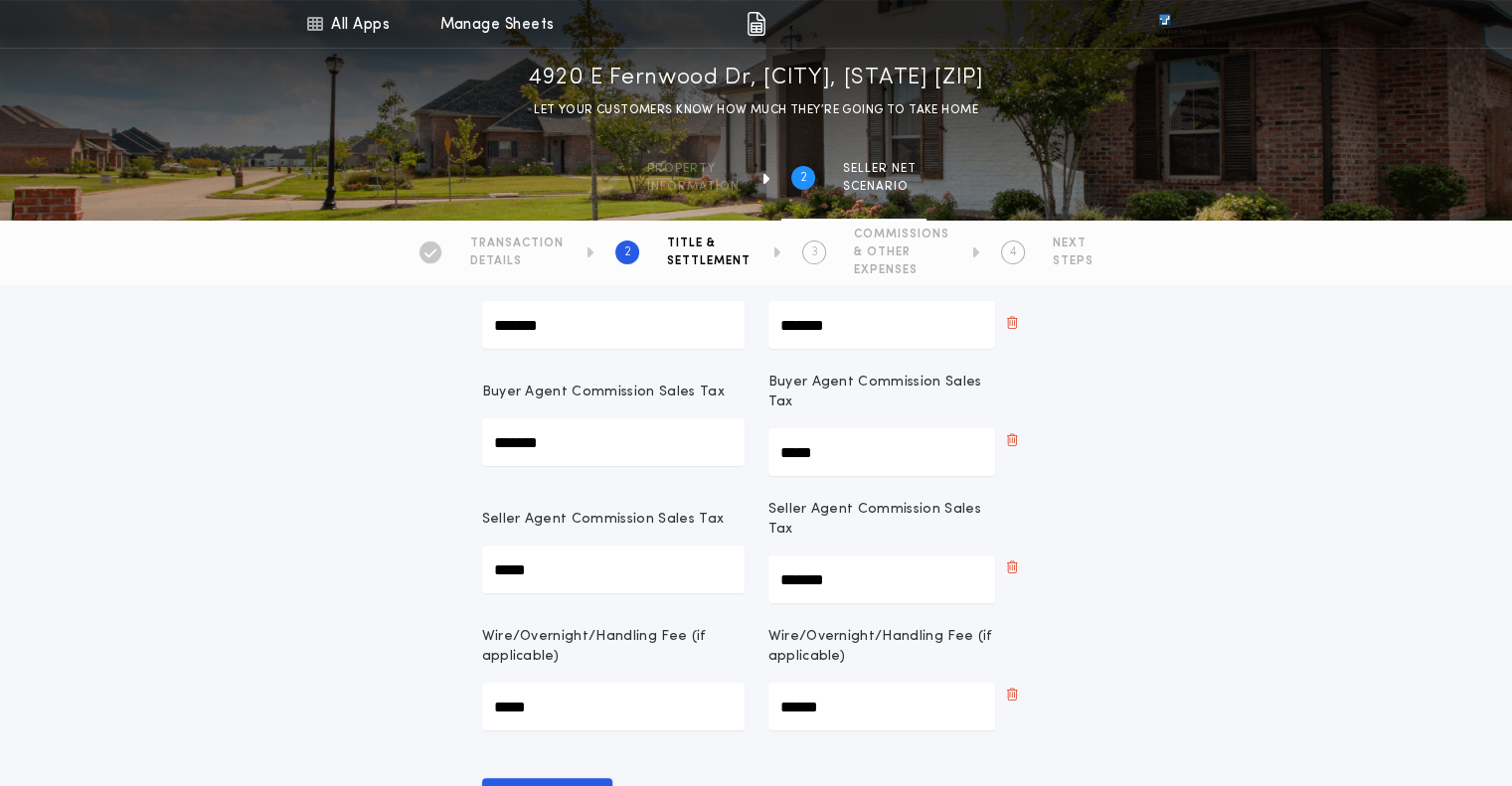 drag, startPoint x: 860, startPoint y: 448, endPoint x: 573, endPoint y: 411, distance: 289.3752 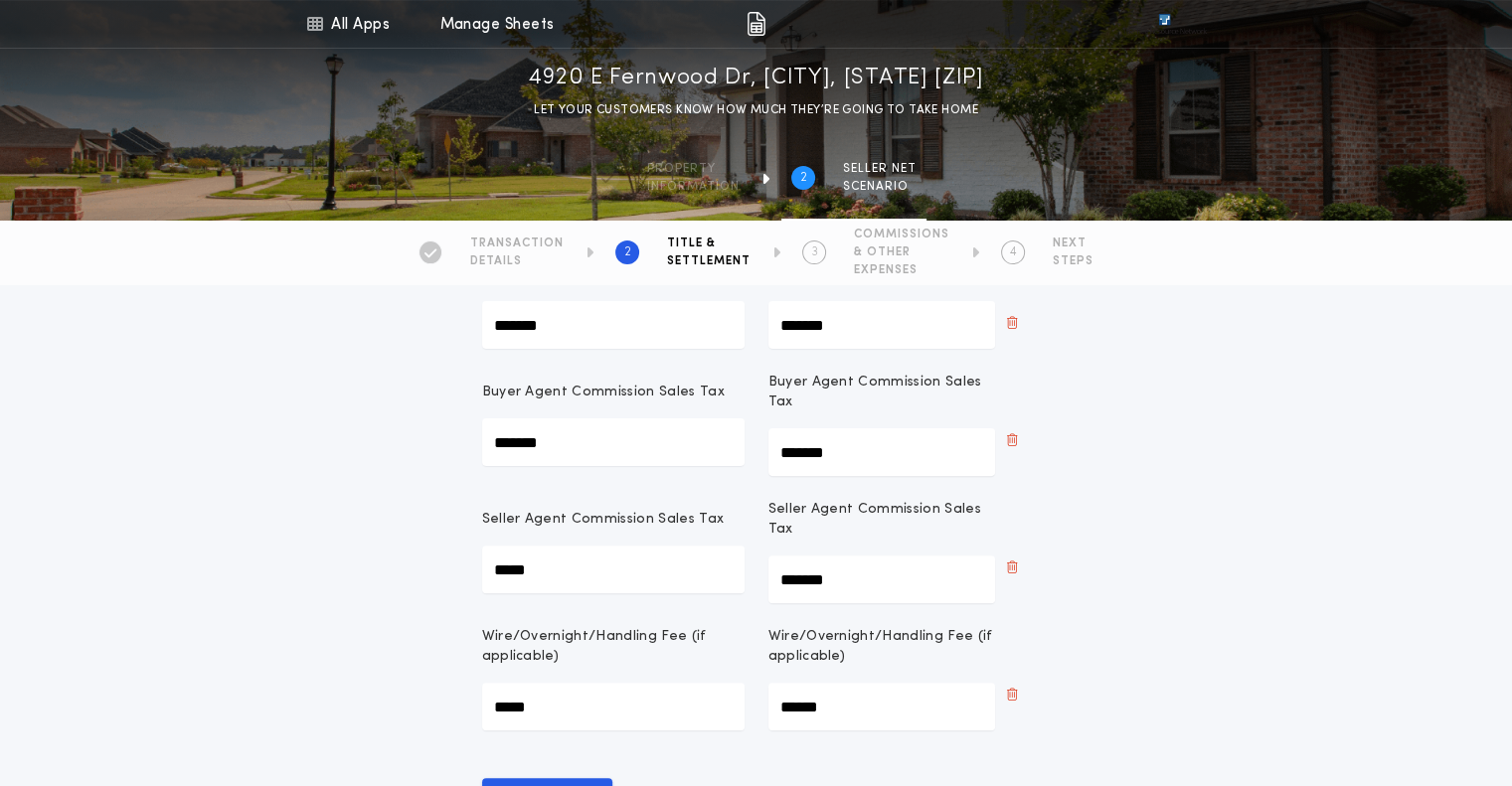type on "*******" 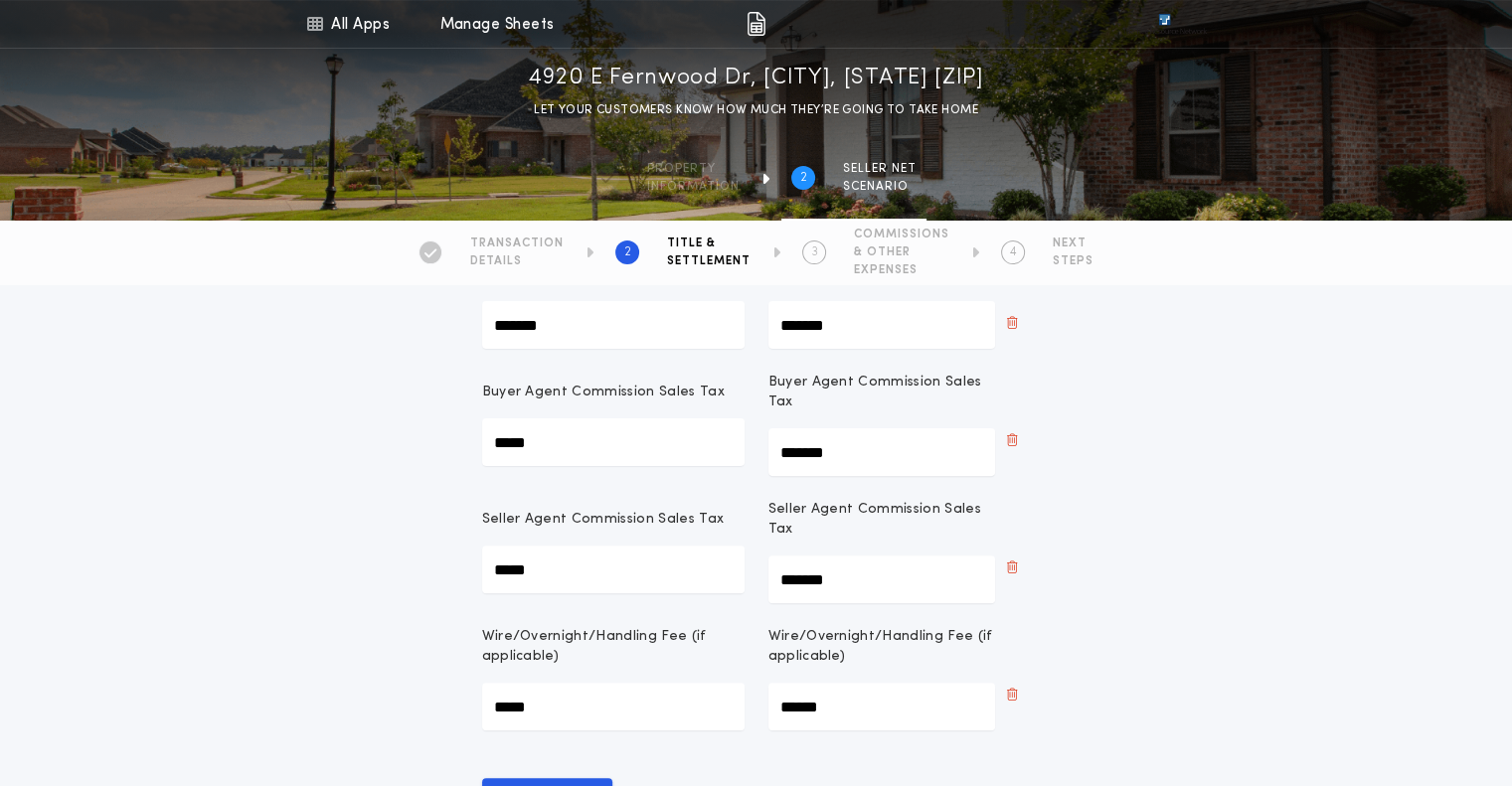 type on "*****" 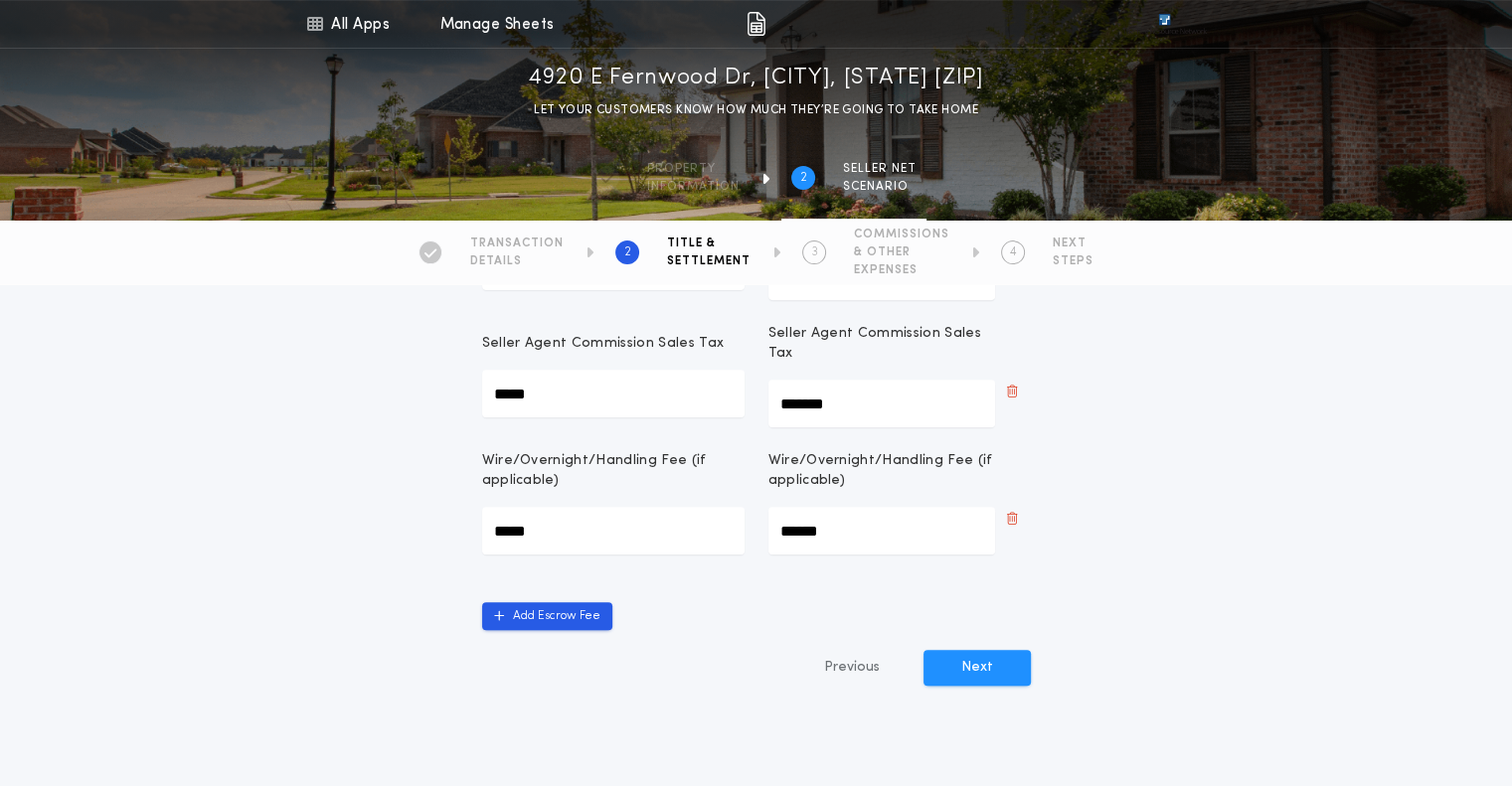 scroll, scrollTop: 651, scrollLeft: 0, axis: vertical 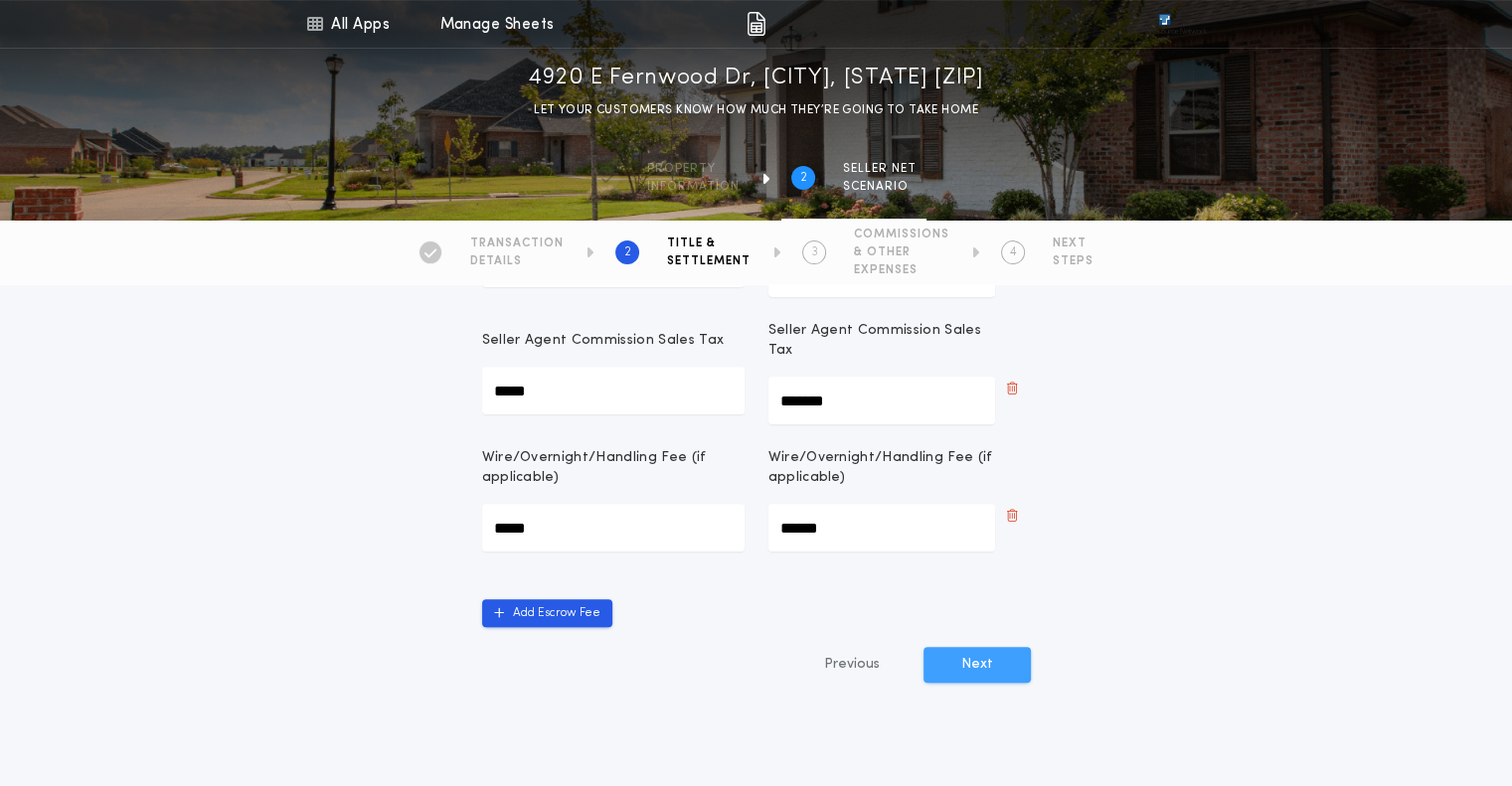 click on "Next" at bounding box center [977, 665] 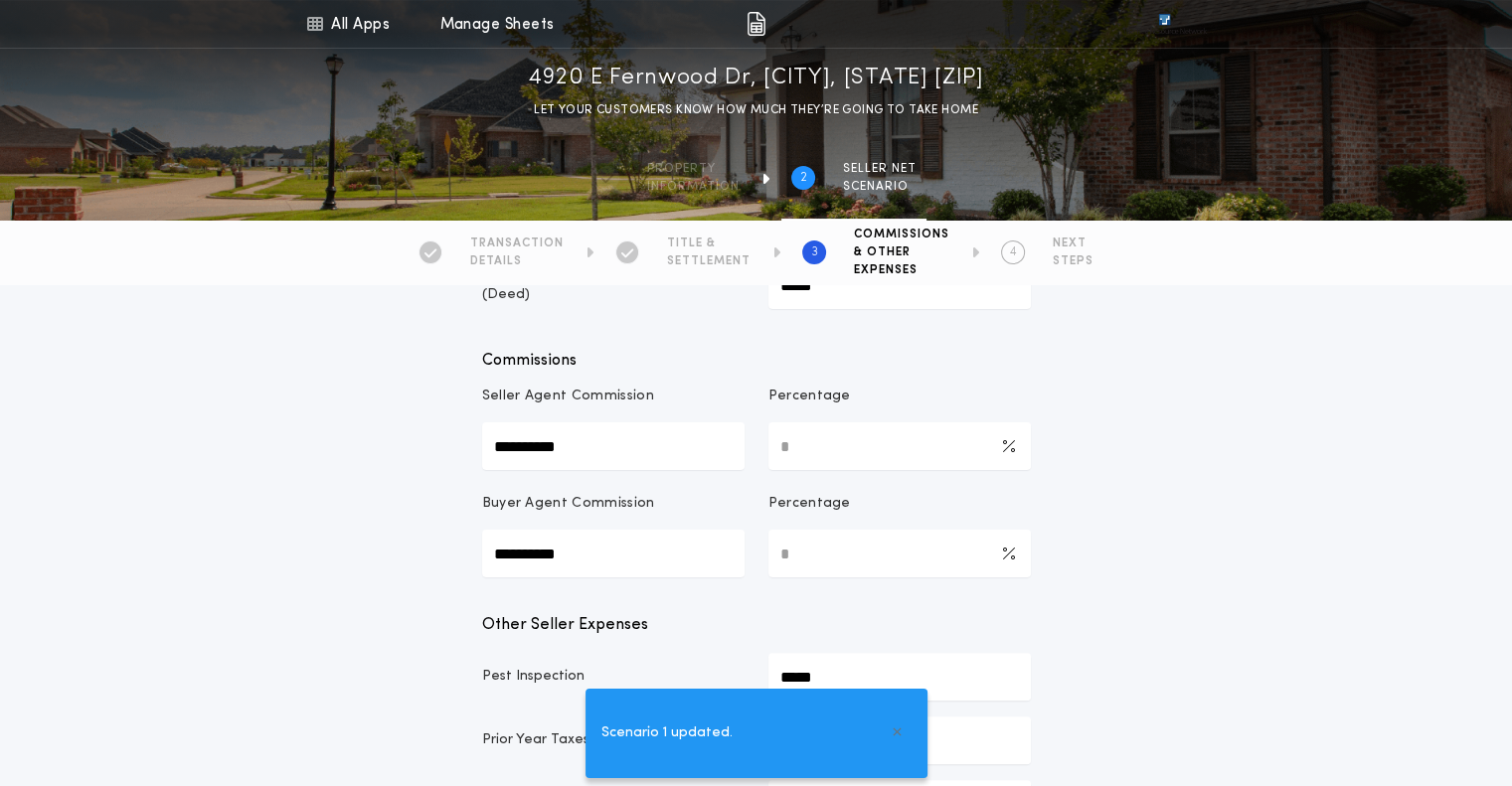 scroll, scrollTop: 326, scrollLeft: 0, axis: vertical 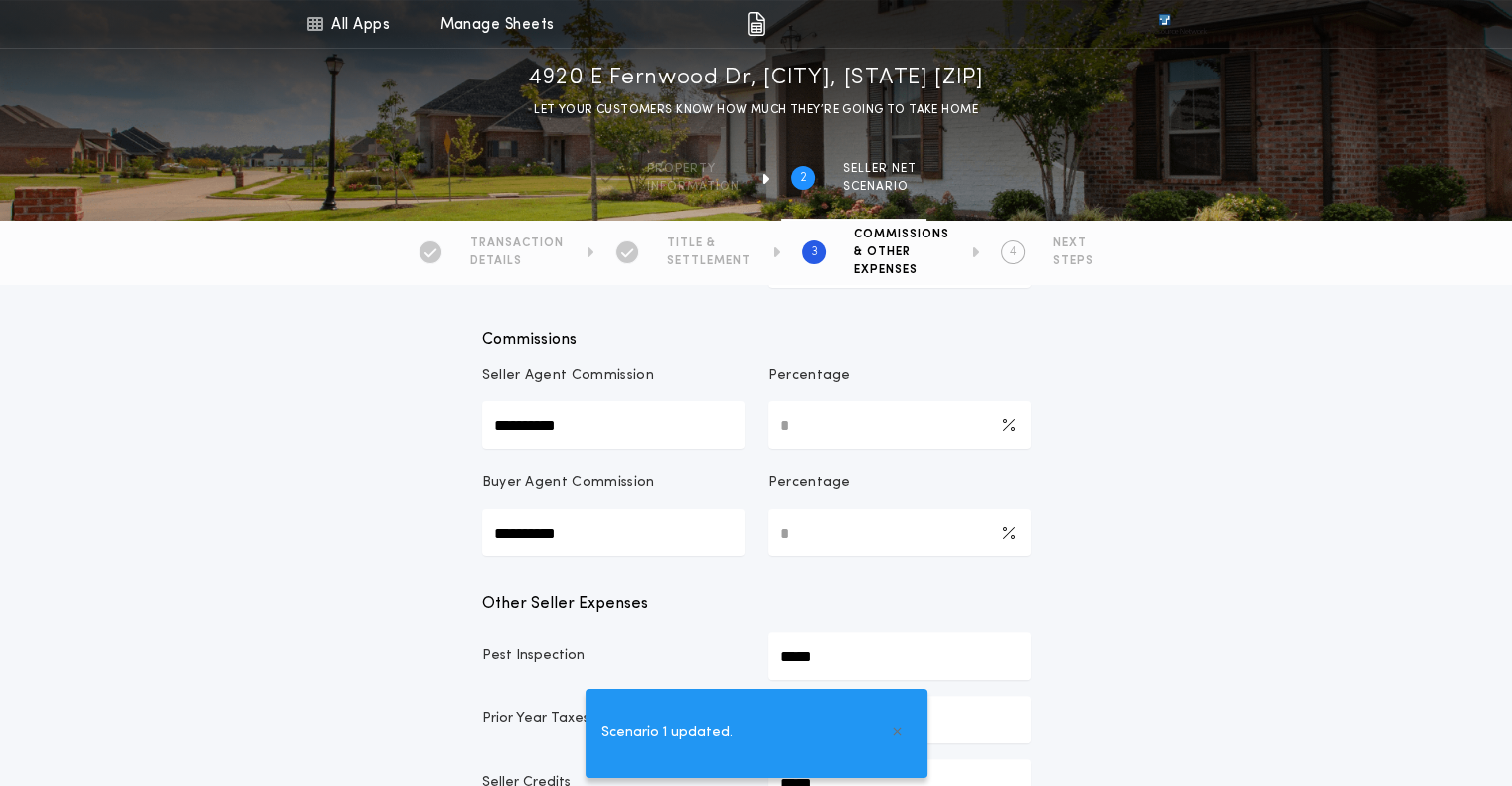 drag, startPoint x: 821, startPoint y: 424, endPoint x: 705, endPoint y: 432, distance: 116.275535 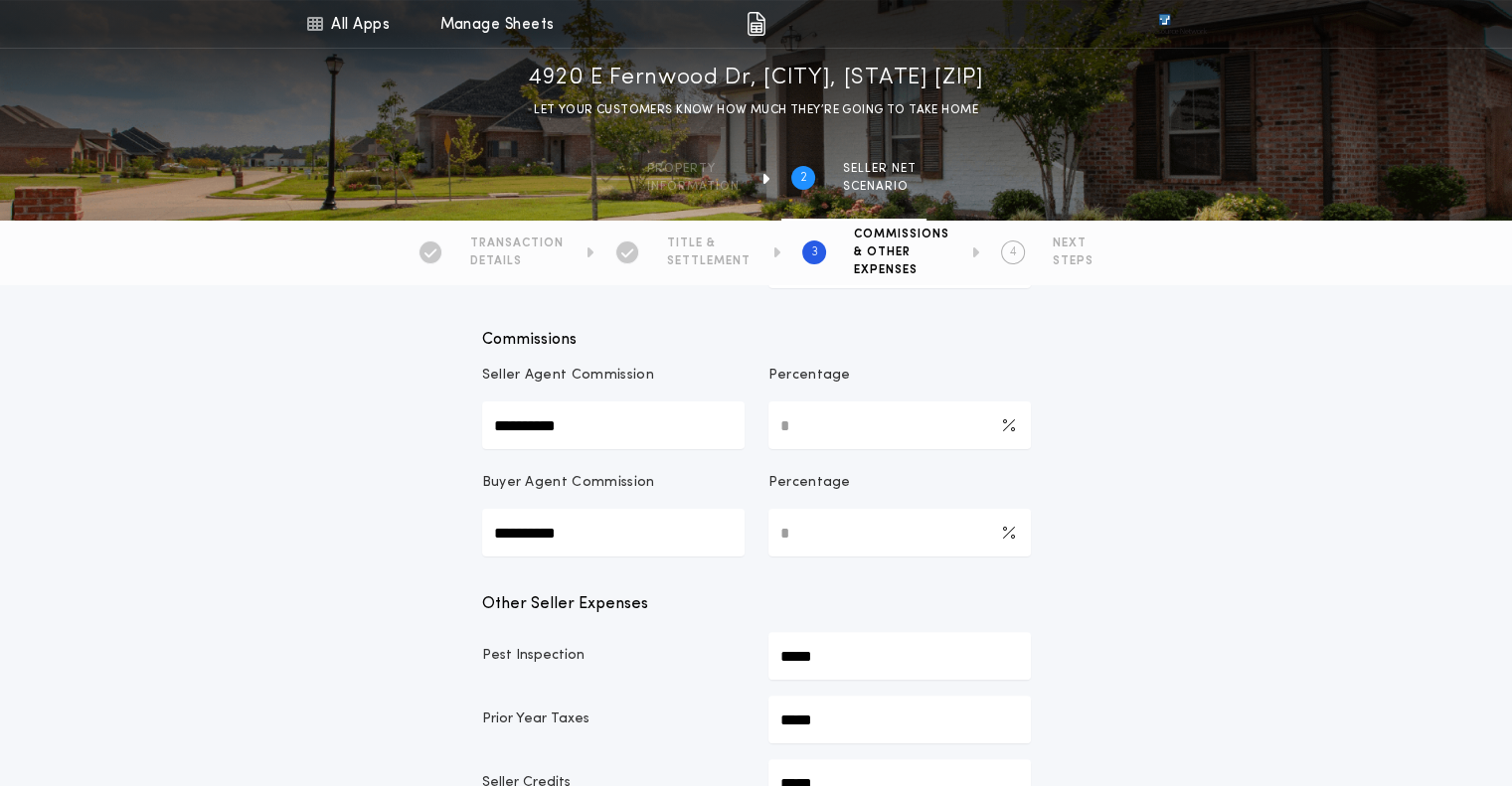 type on "*" 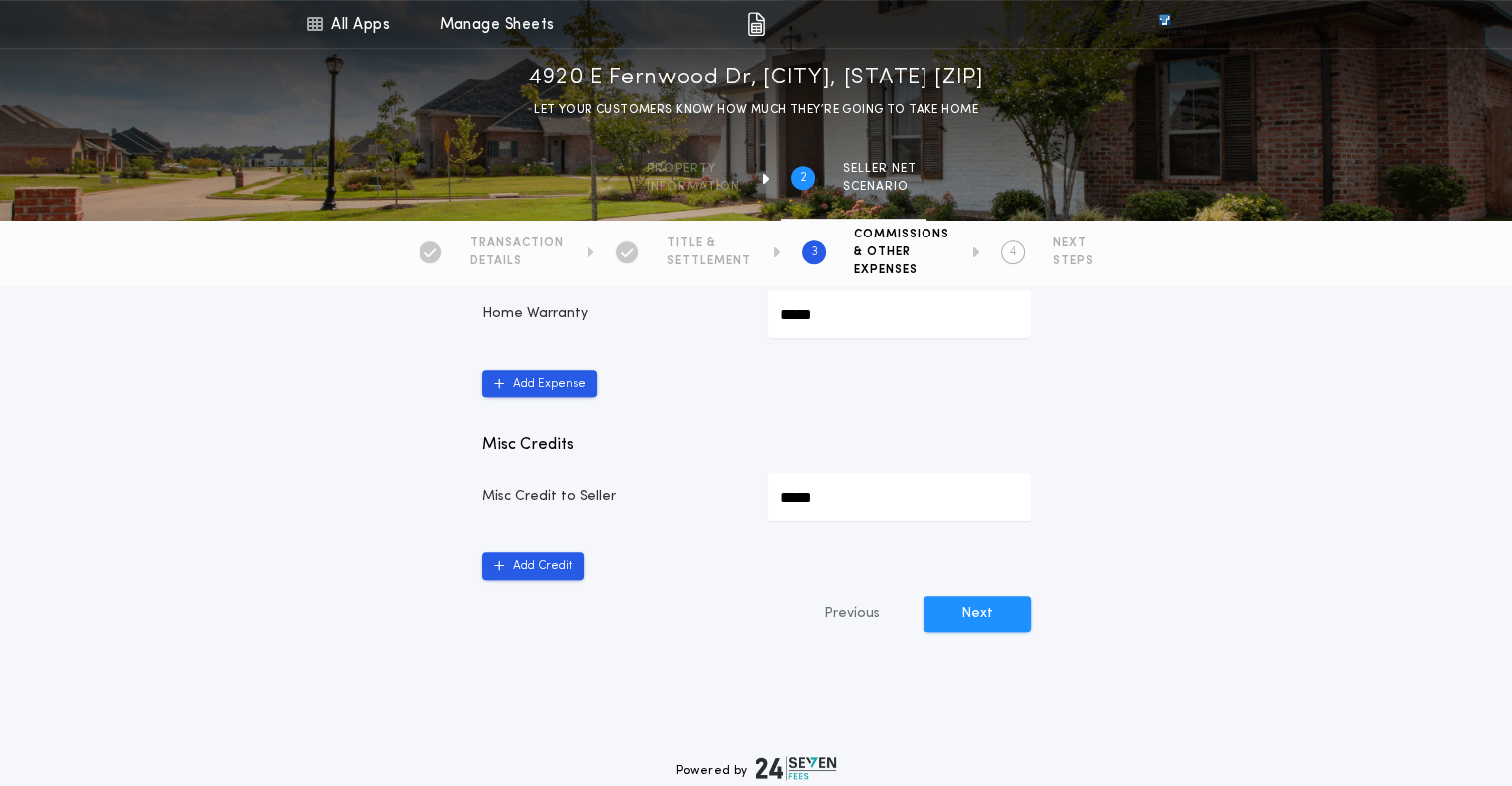 scroll, scrollTop: 1125, scrollLeft: 0, axis: vertical 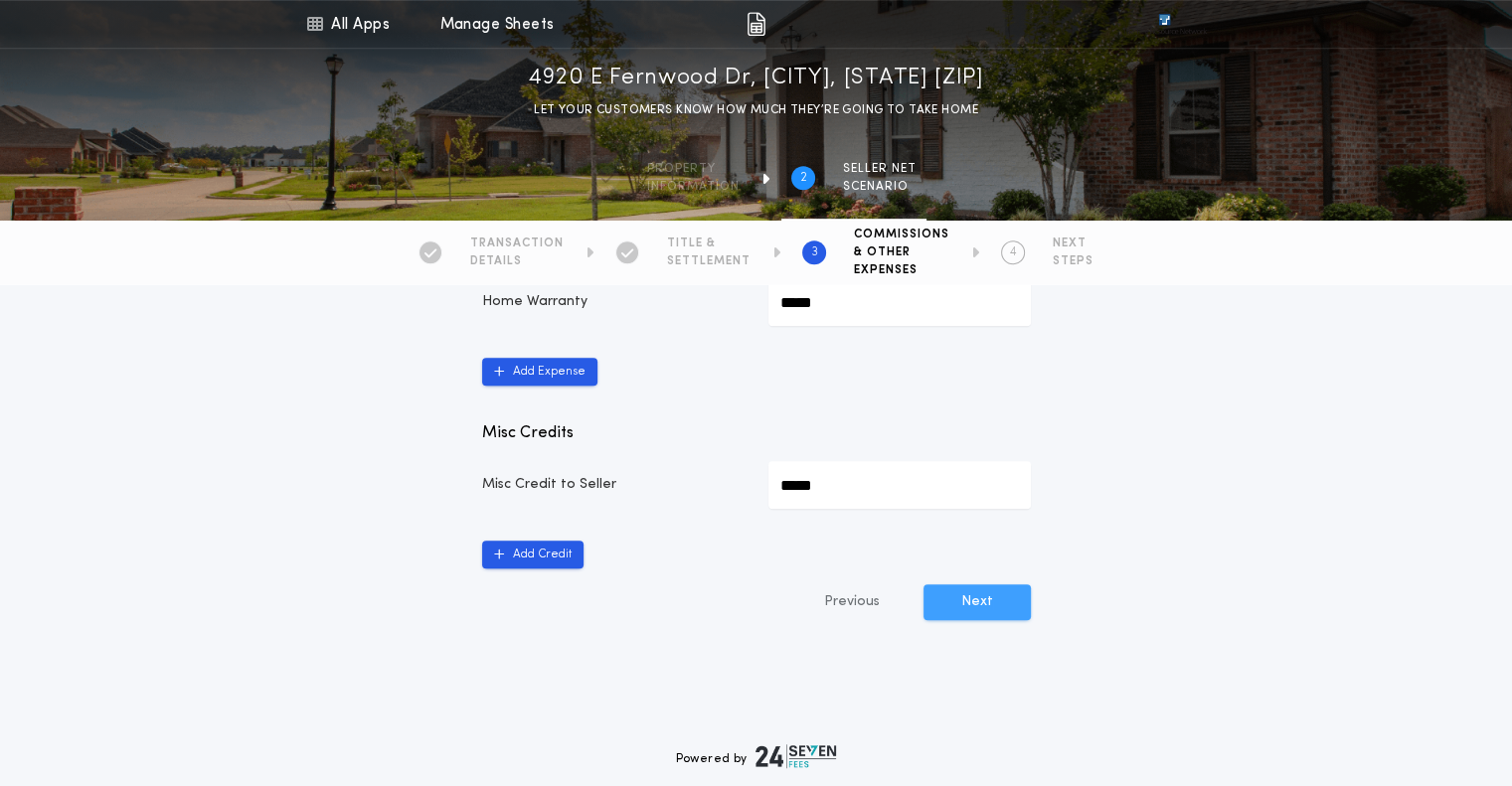 click on "Next" at bounding box center (977, 602) 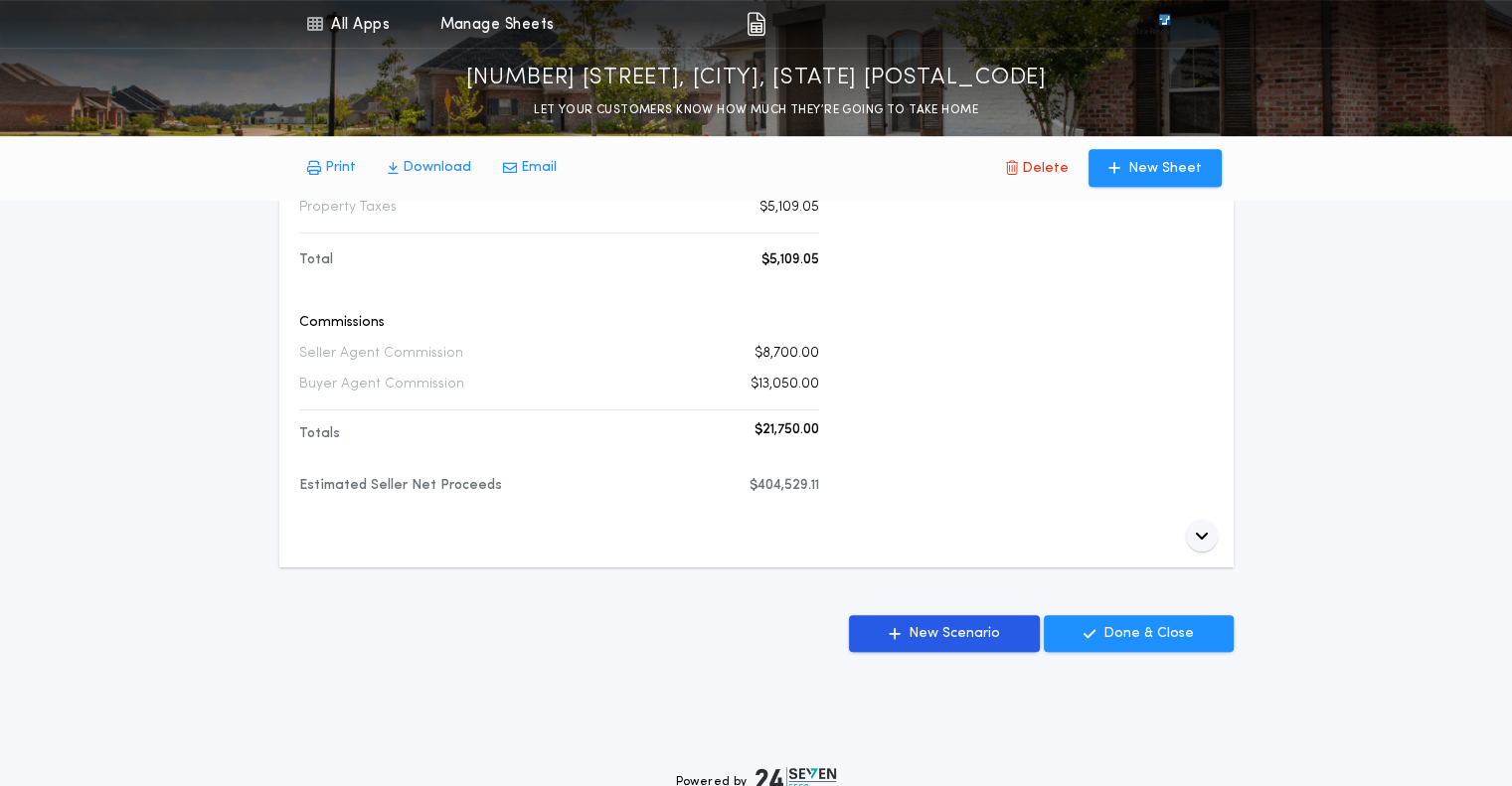scroll, scrollTop: 912, scrollLeft: 0, axis: vertical 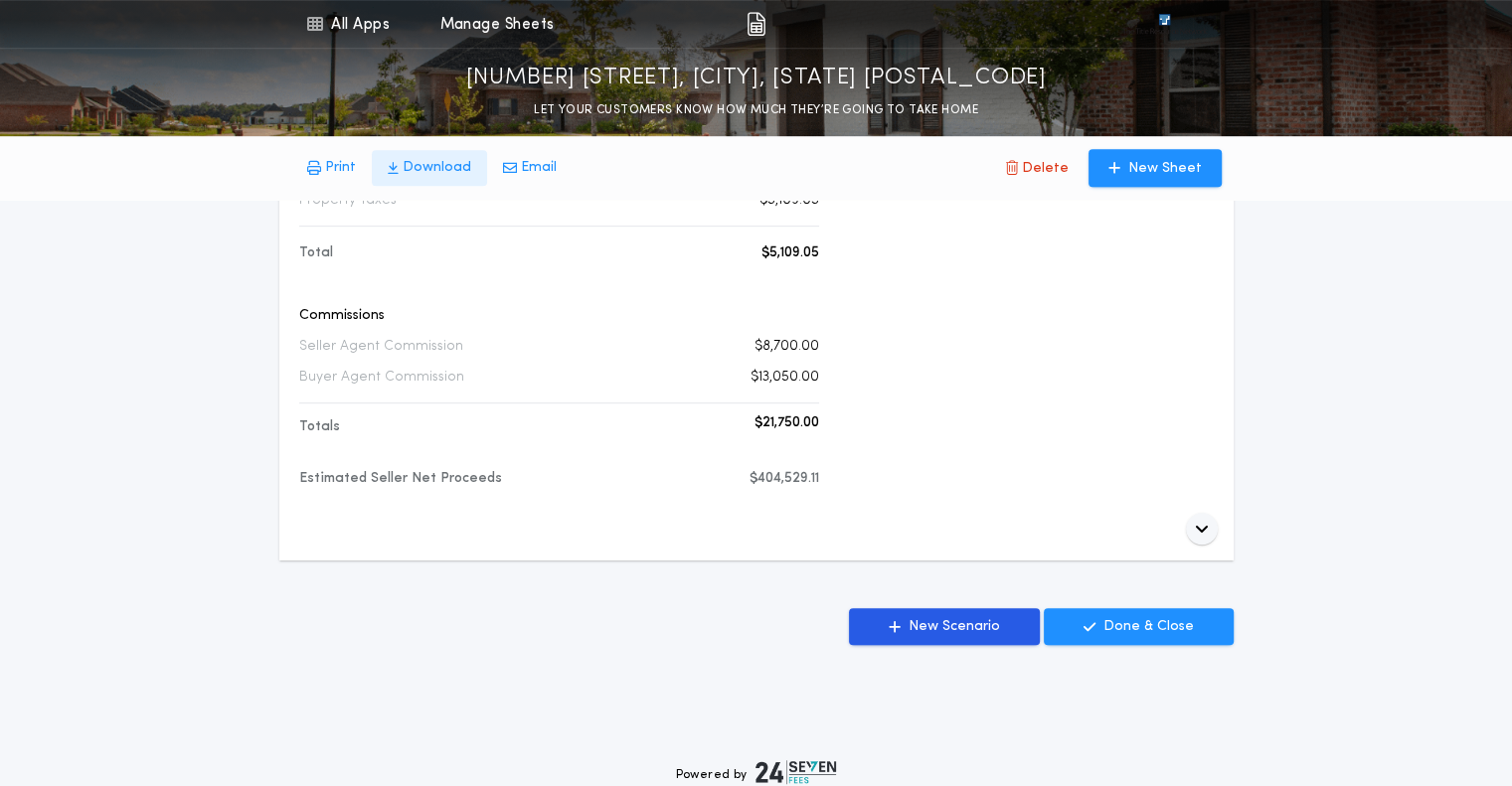 click on "Download" at bounding box center (340, 168) 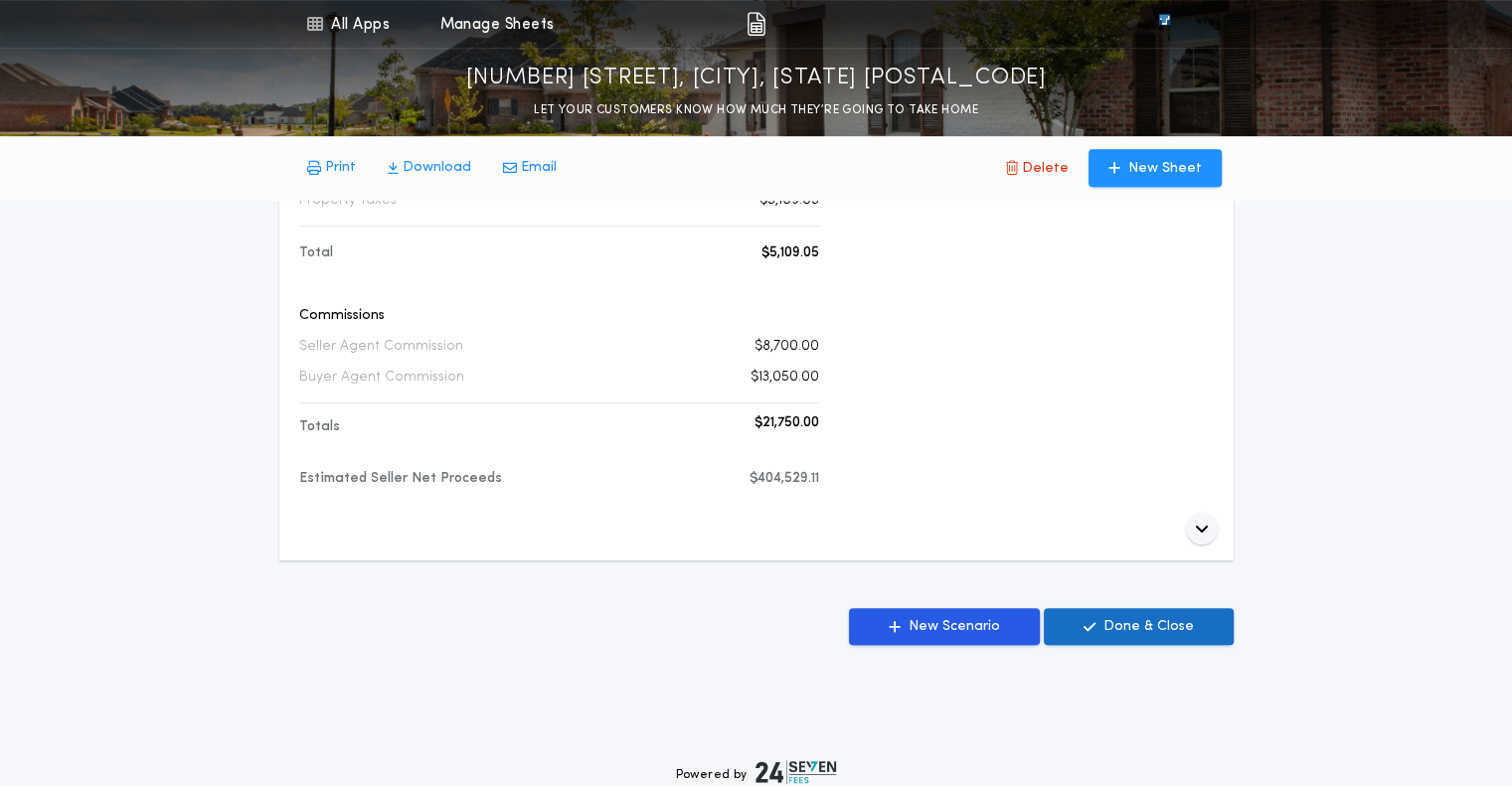 click on "Done & Close" at bounding box center (1148, 627) 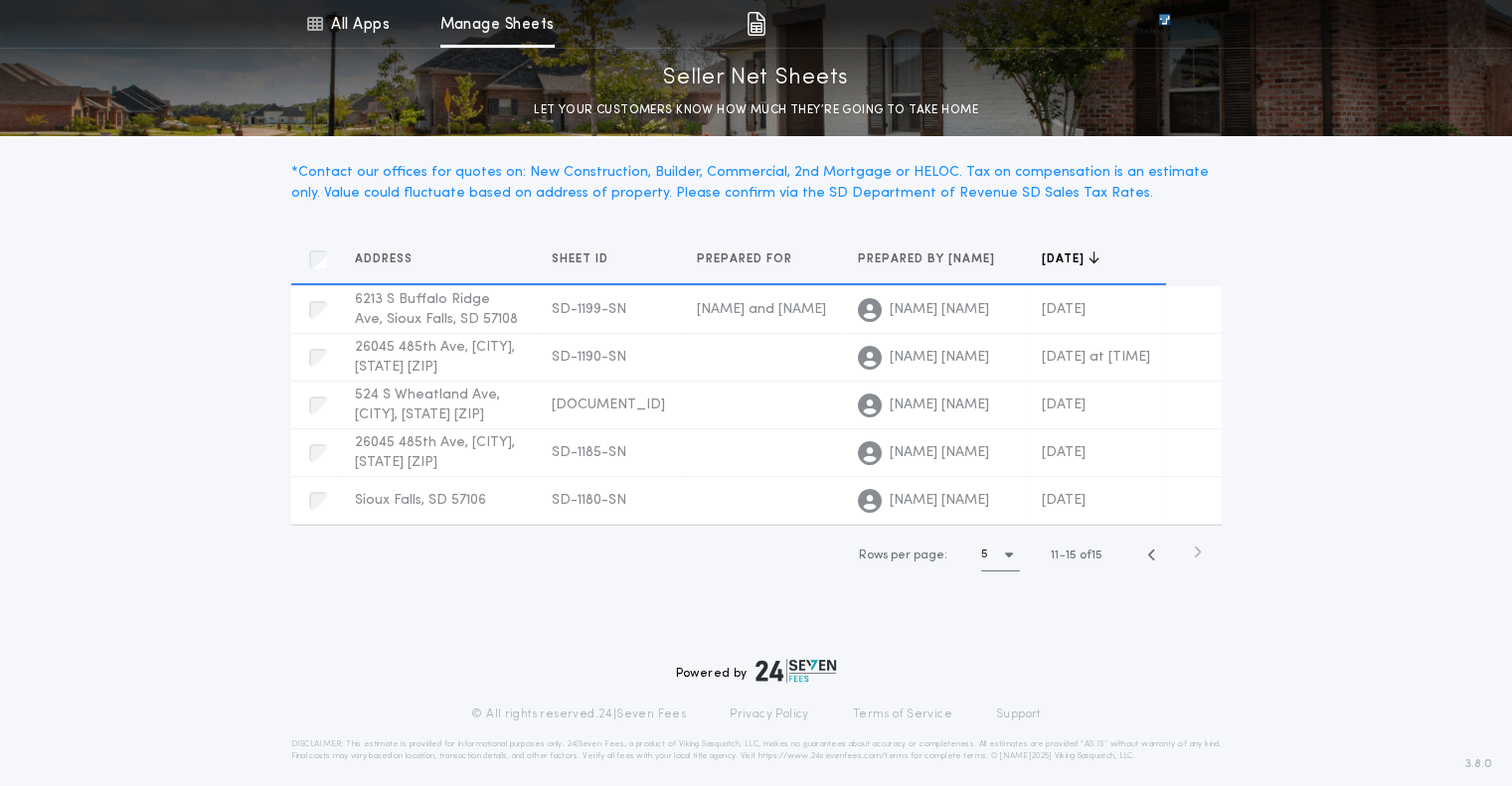 scroll, scrollTop: 0, scrollLeft: 0, axis: both 